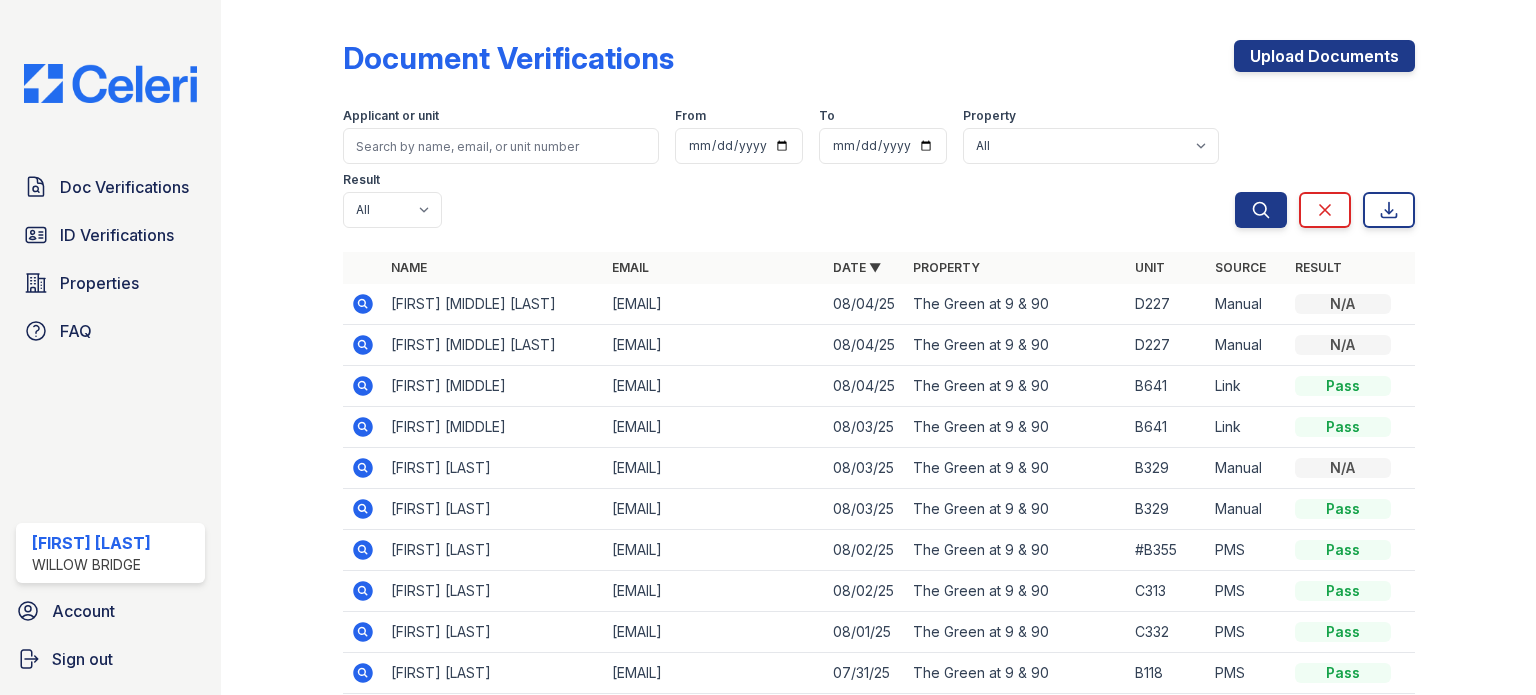 scroll, scrollTop: 0, scrollLeft: 0, axis: both 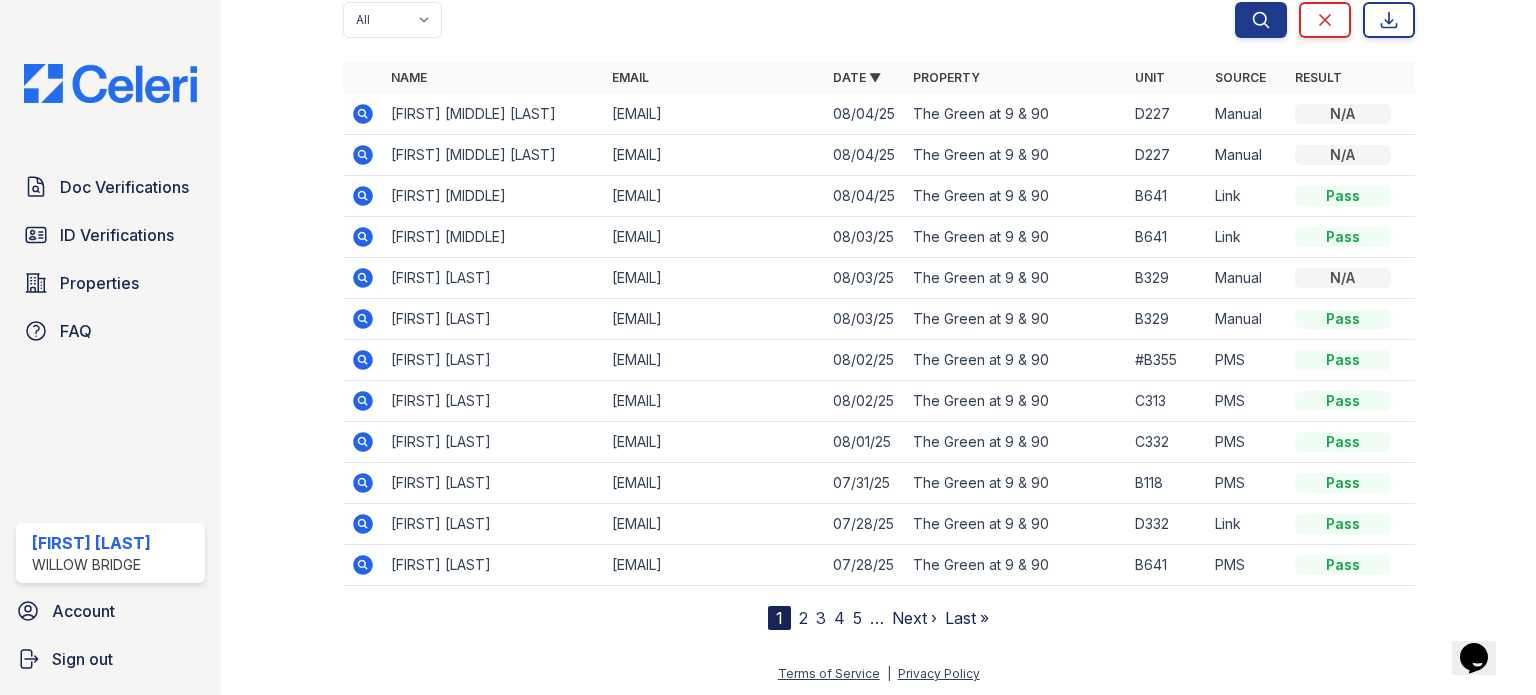 click on "2" at bounding box center (803, 618) 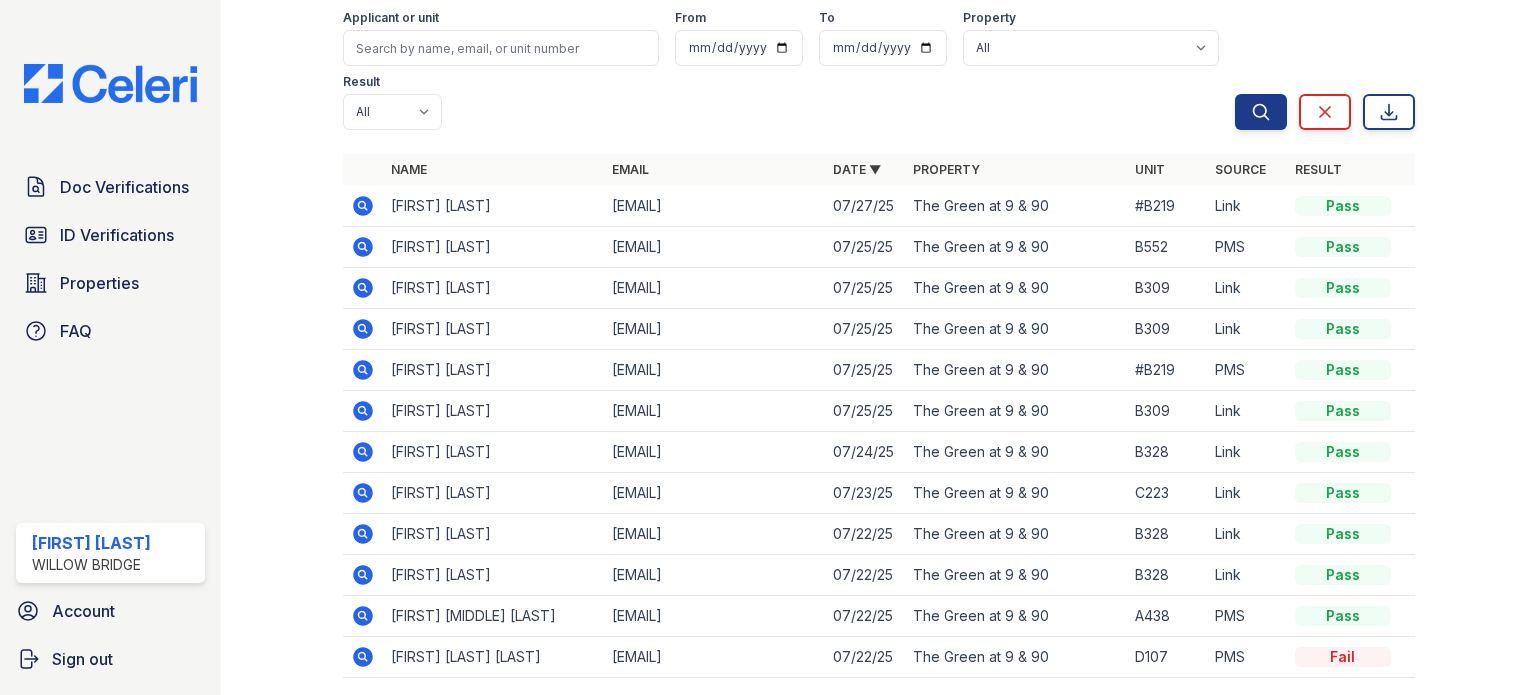 scroll, scrollTop: 190, scrollLeft: 0, axis: vertical 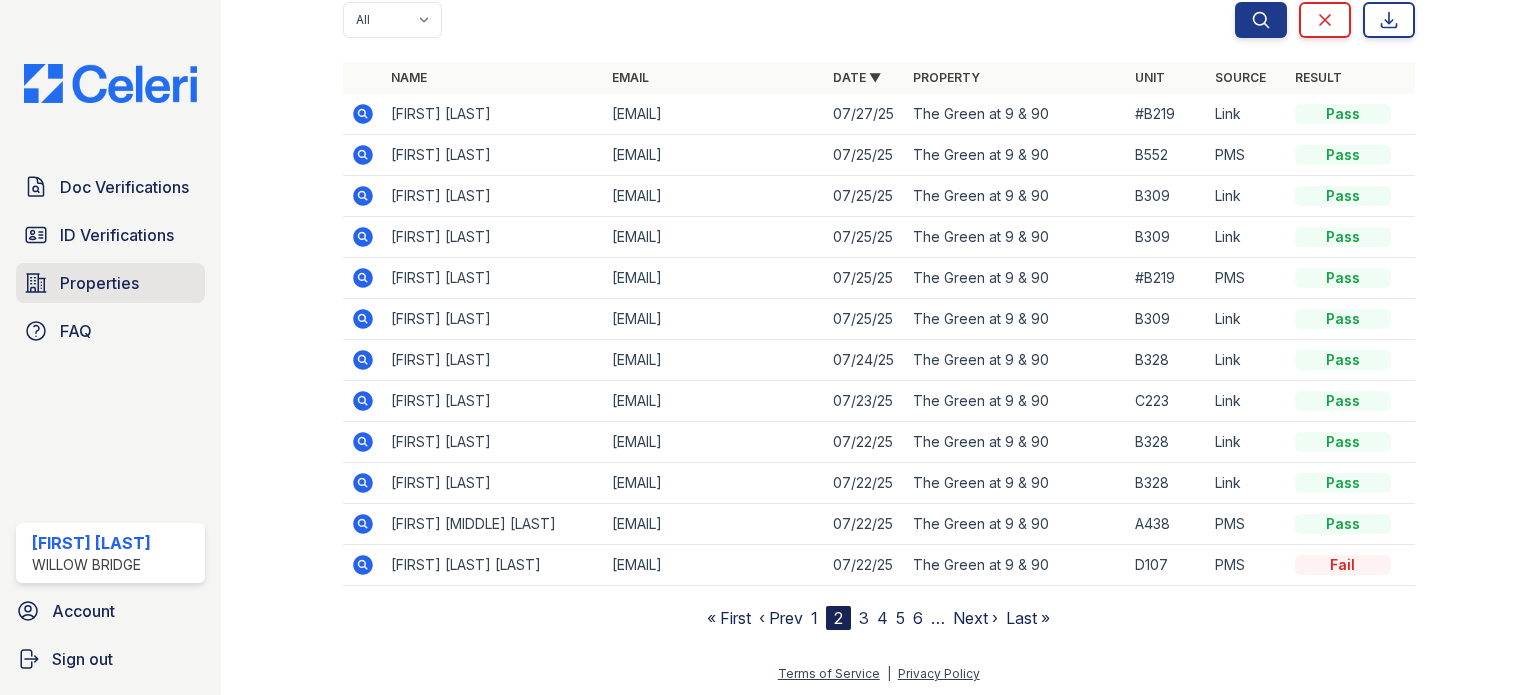 click on "Properties" at bounding box center (99, 283) 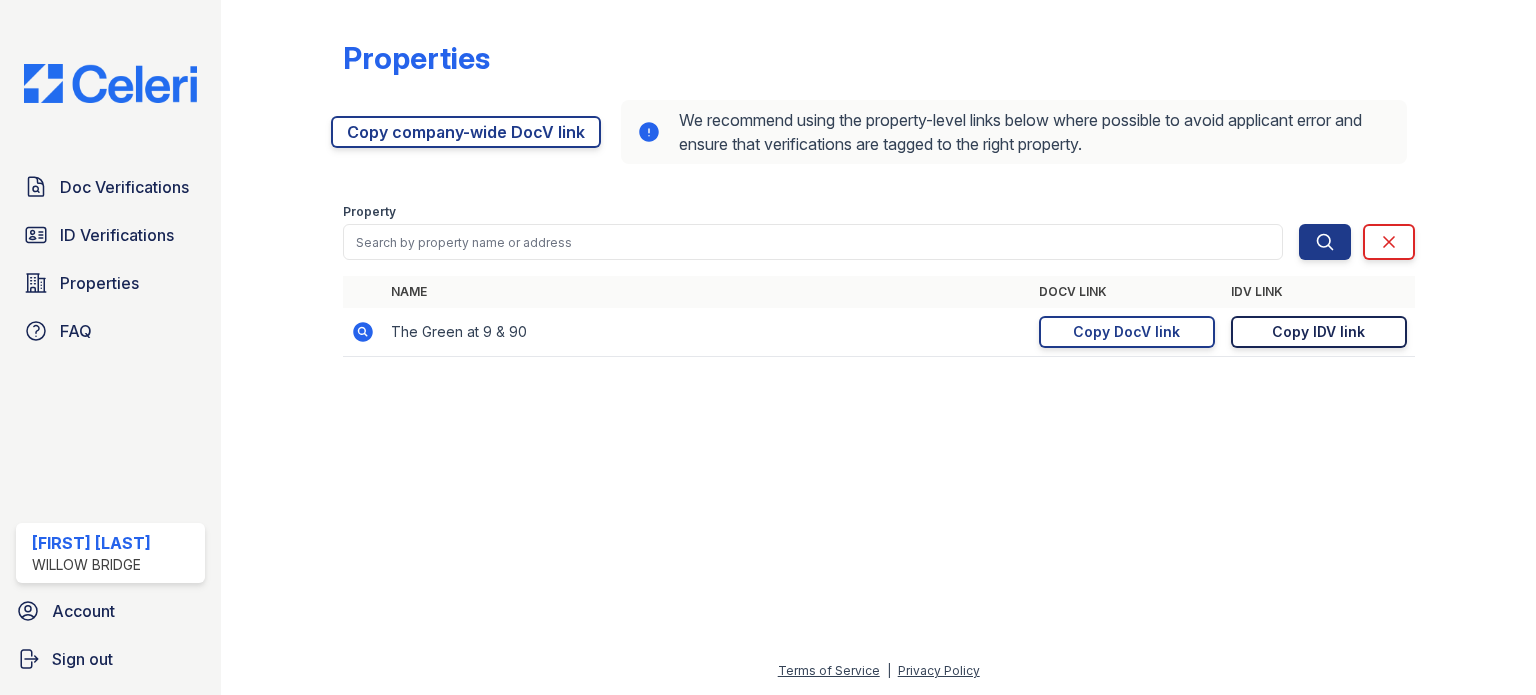 click on "Copy IDV link" at bounding box center (1318, 332) 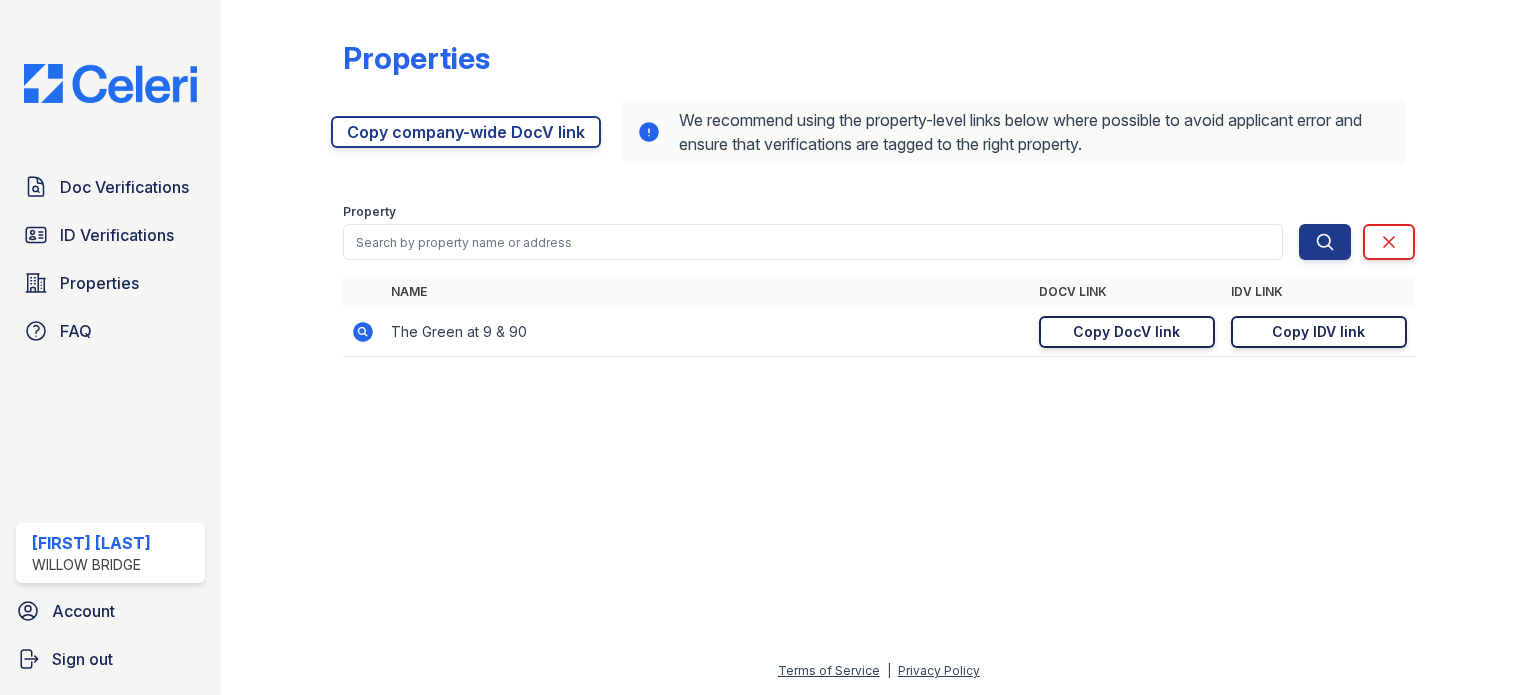 click on "Copy DocV link" at bounding box center [1126, 332] 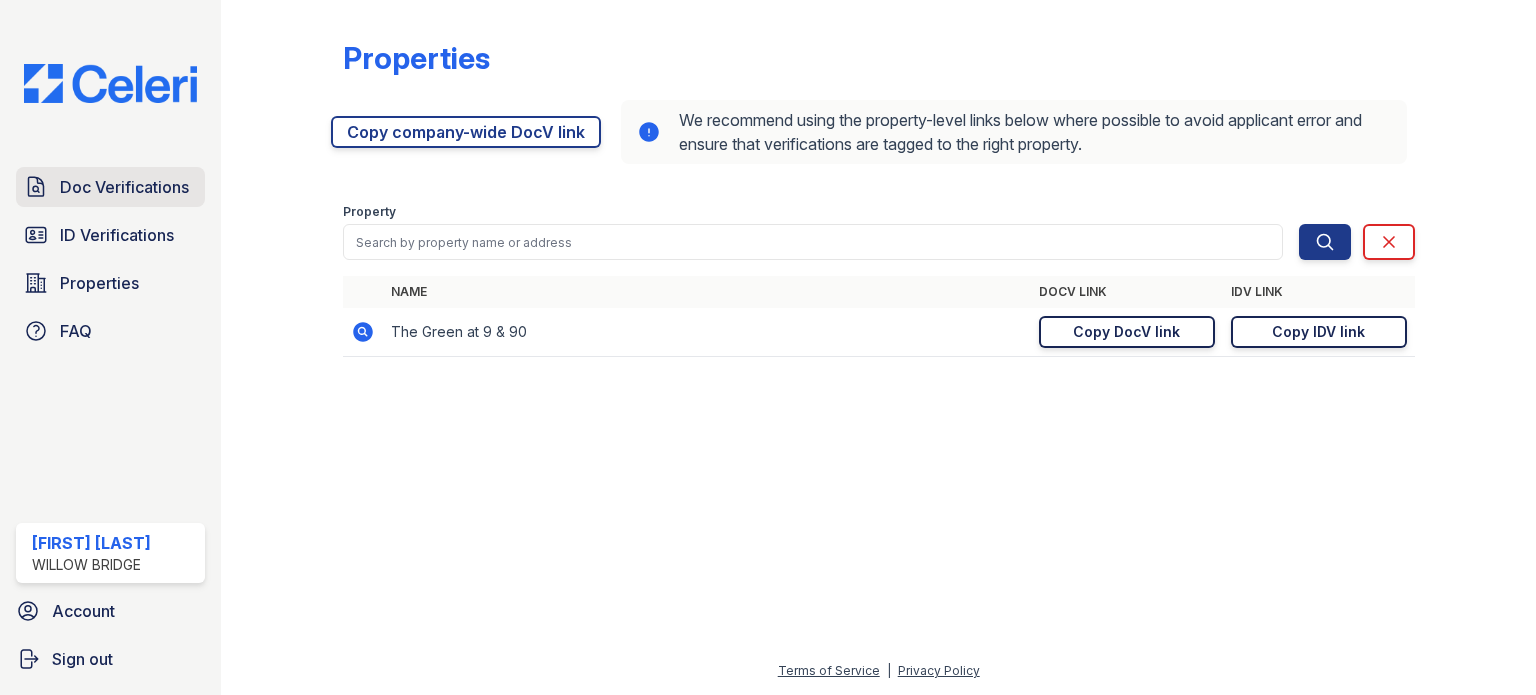 click on "Doc Verifications" at bounding box center [124, 187] 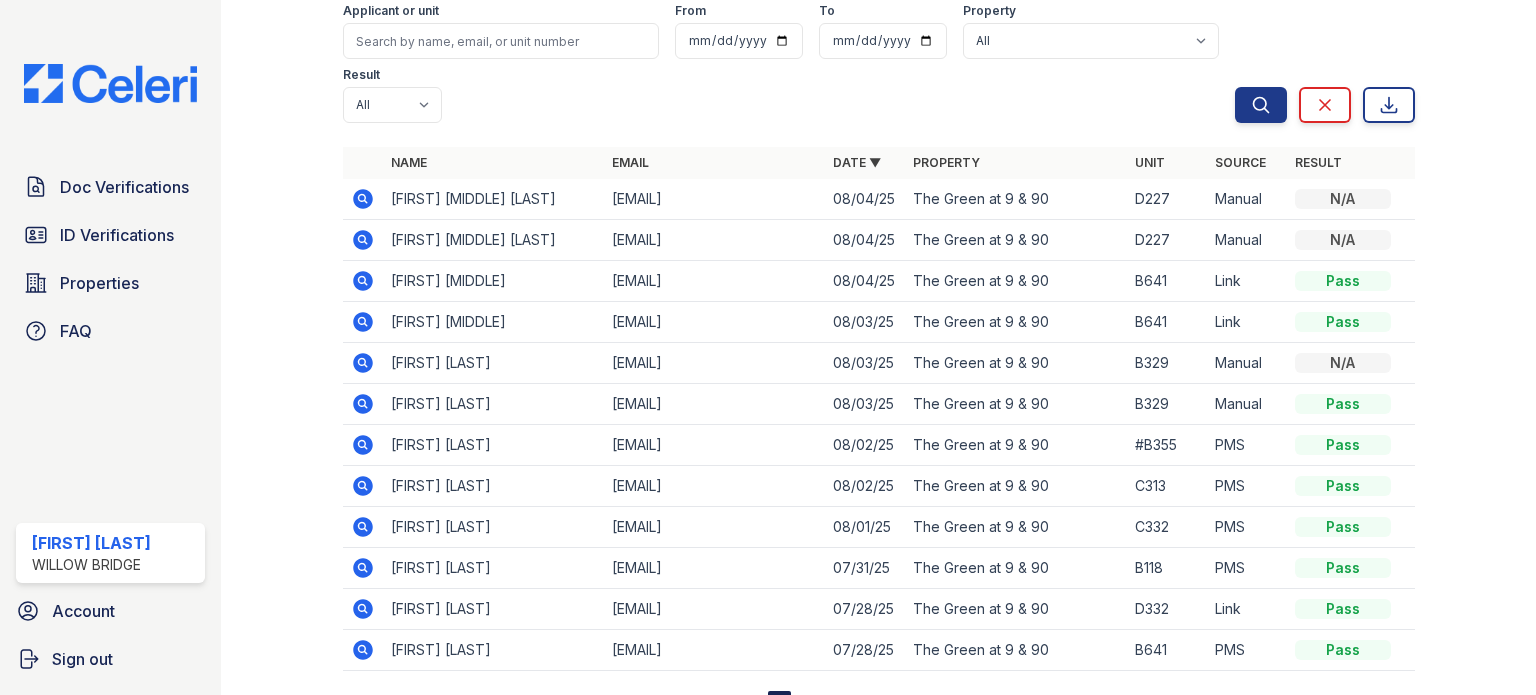 scroll, scrollTop: 190, scrollLeft: 0, axis: vertical 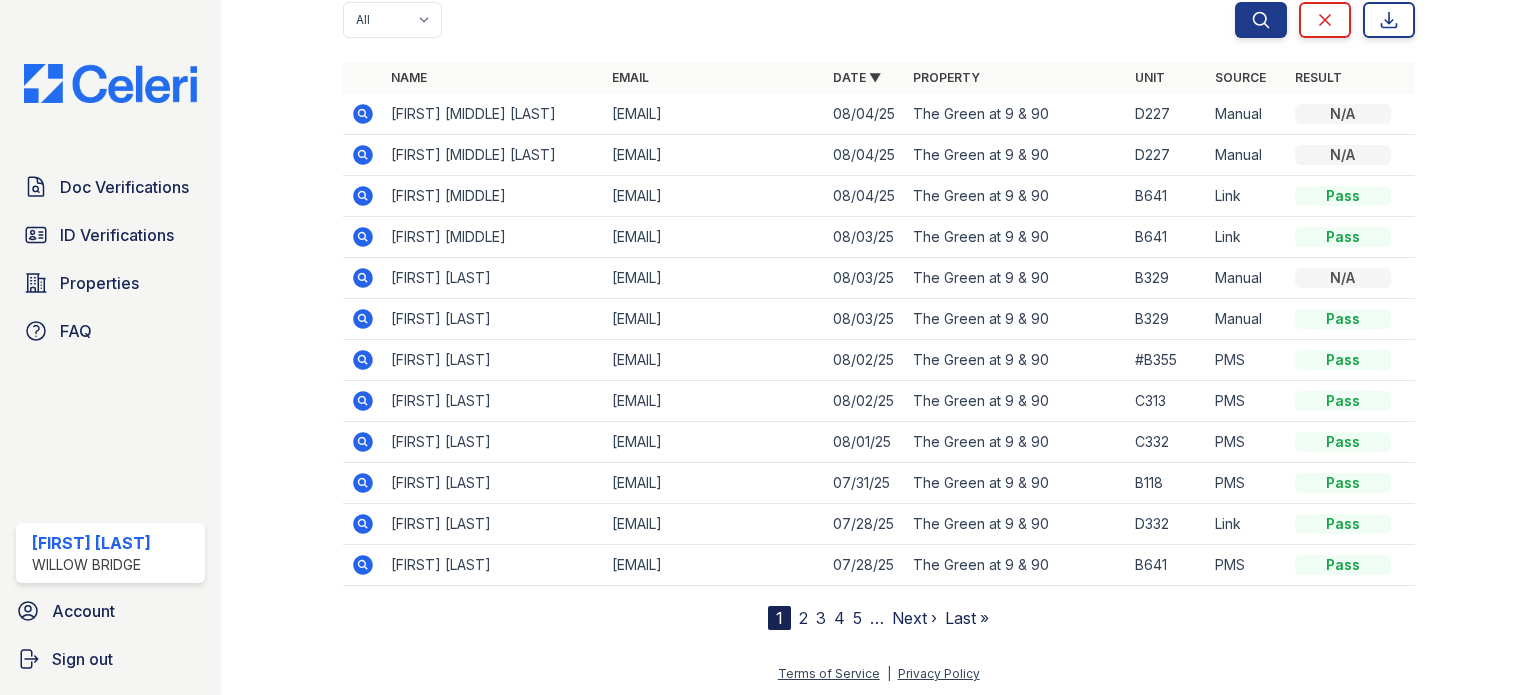 click 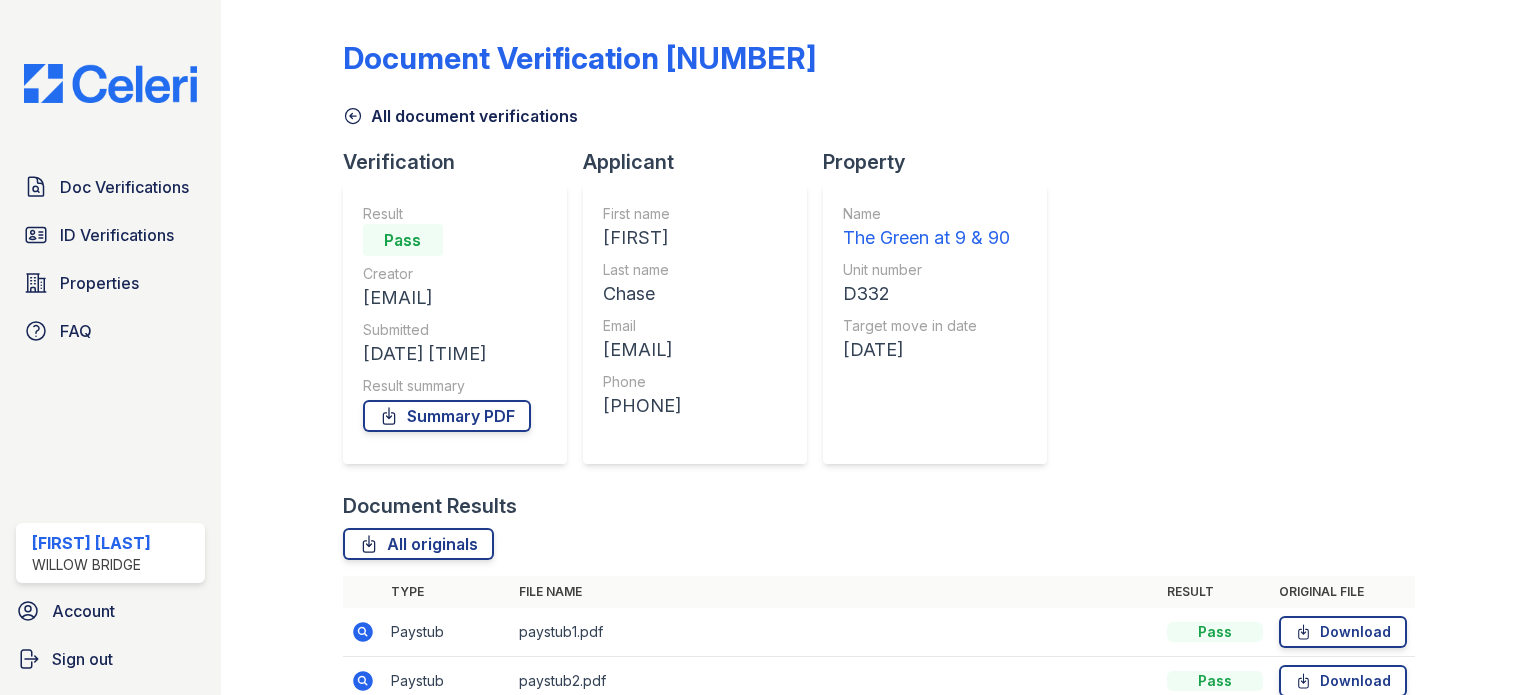 scroll, scrollTop: 0, scrollLeft: 0, axis: both 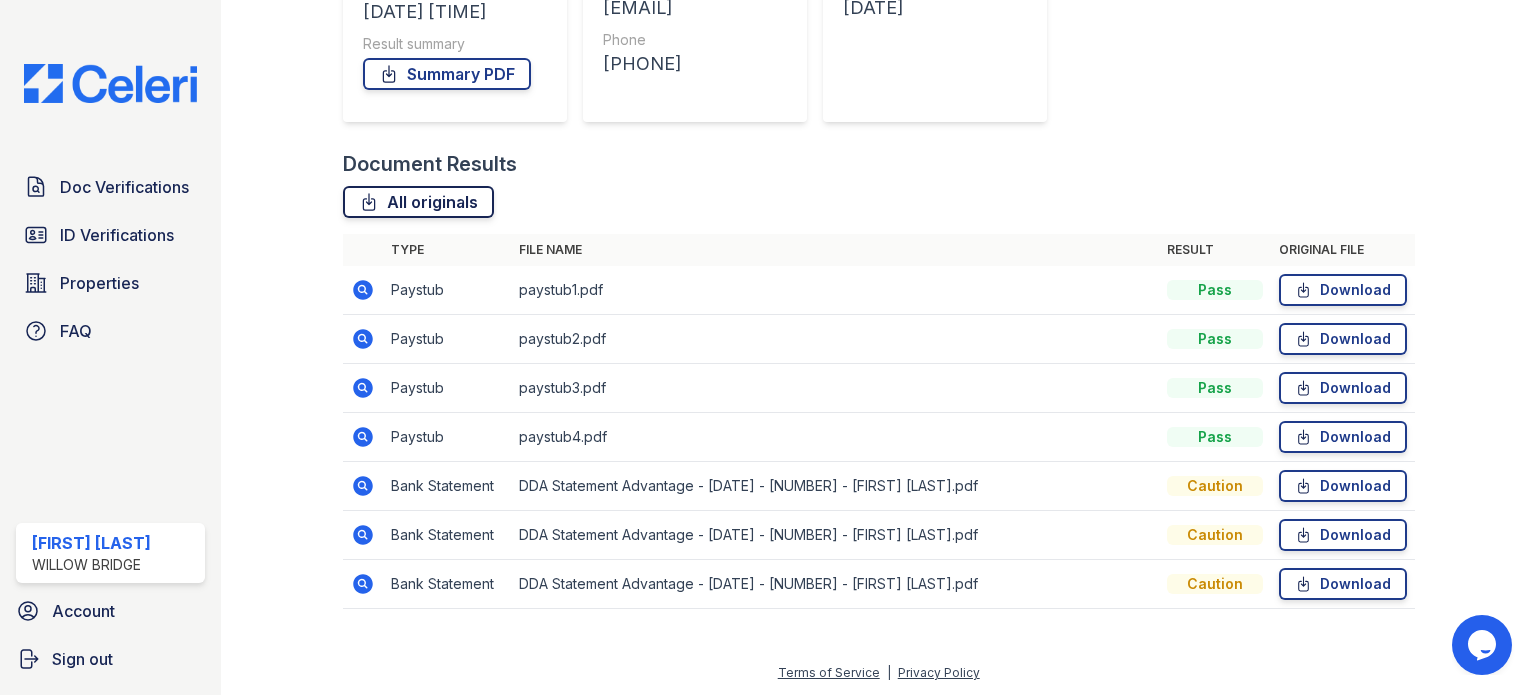 click on "All originals" at bounding box center [418, 202] 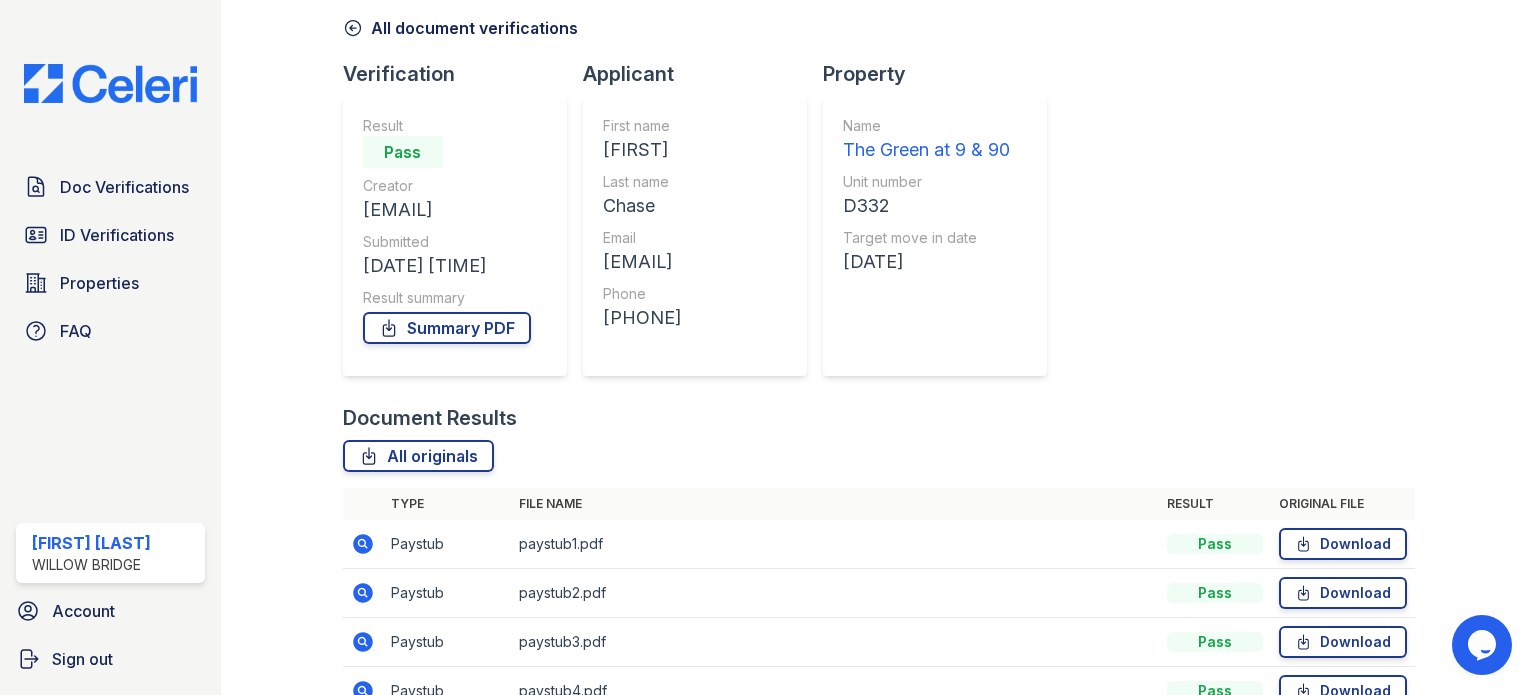 scroll, scrollTop: 0, scrollLeft: 0, axis: both 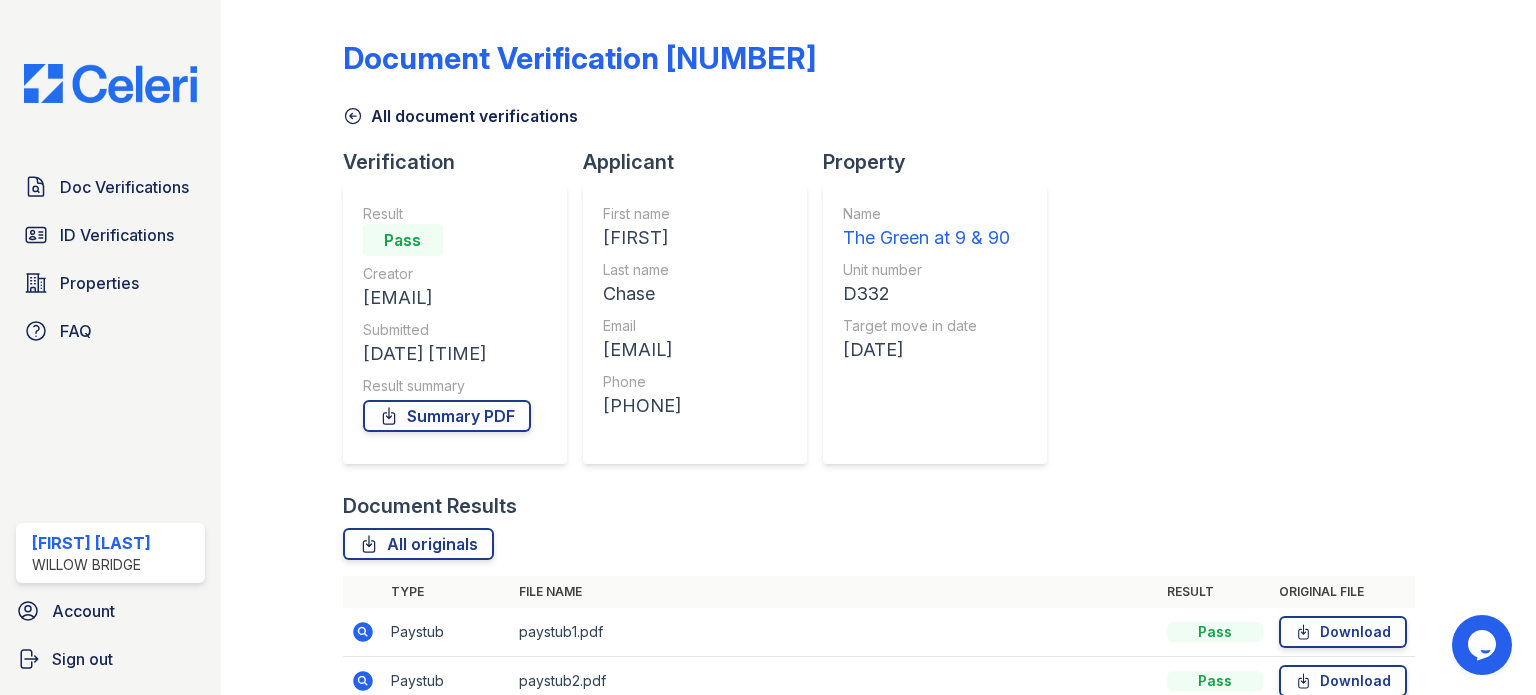 click 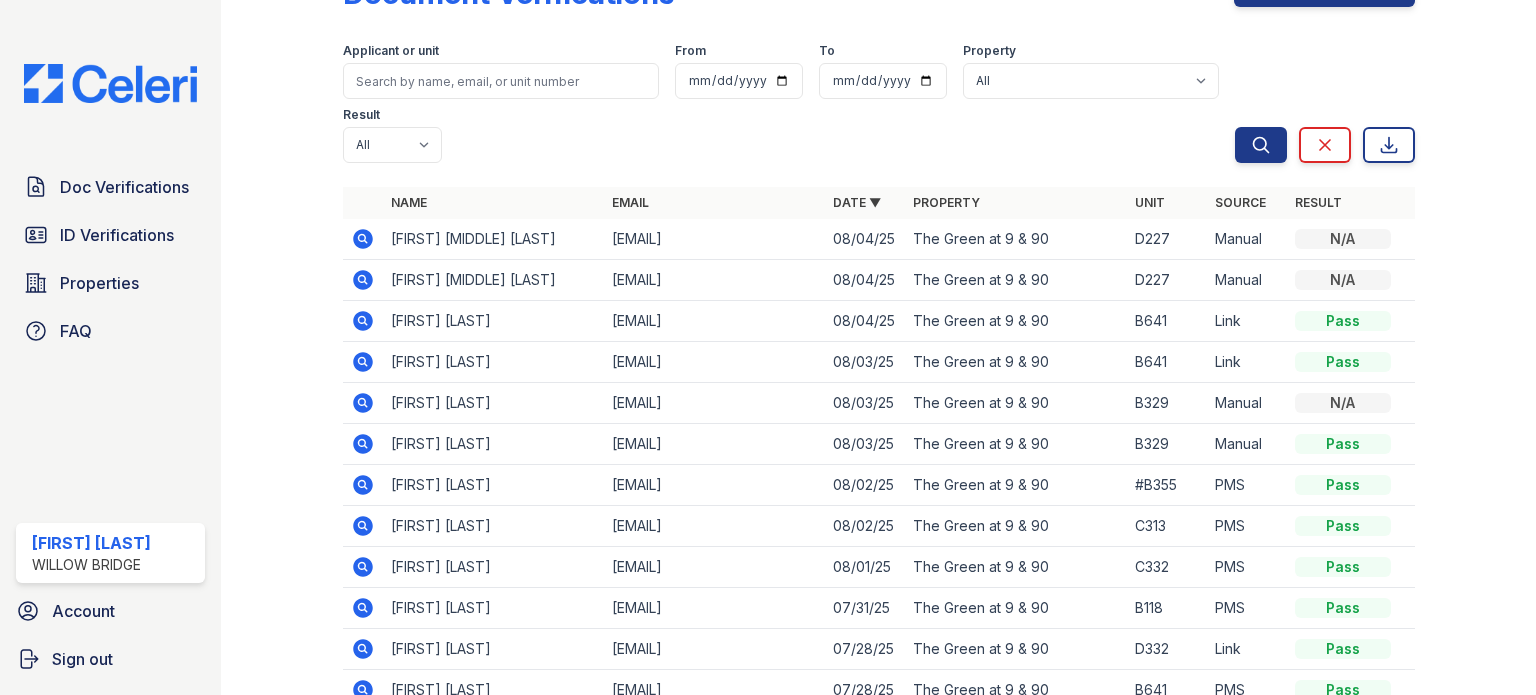 scroll, scrollTop: 100, scrollLeft: 0, axis: vertical 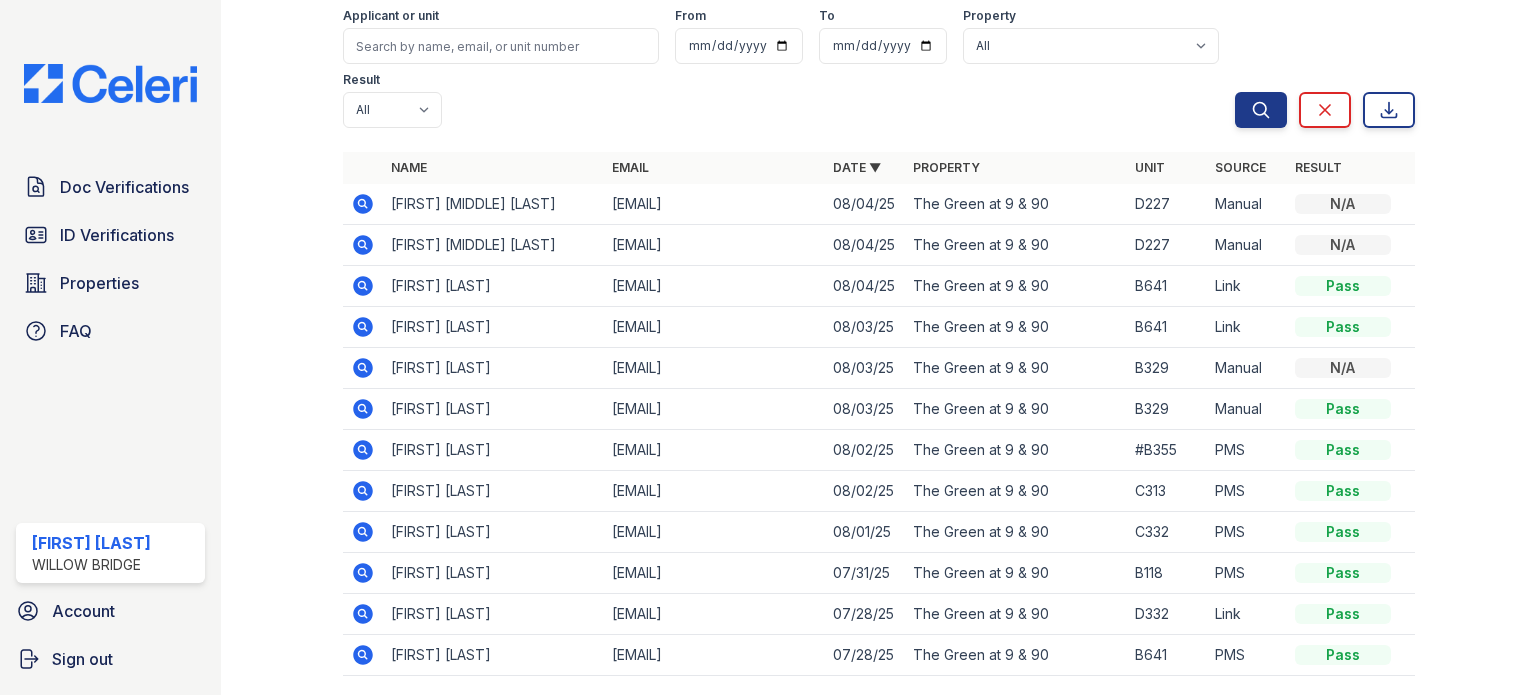click 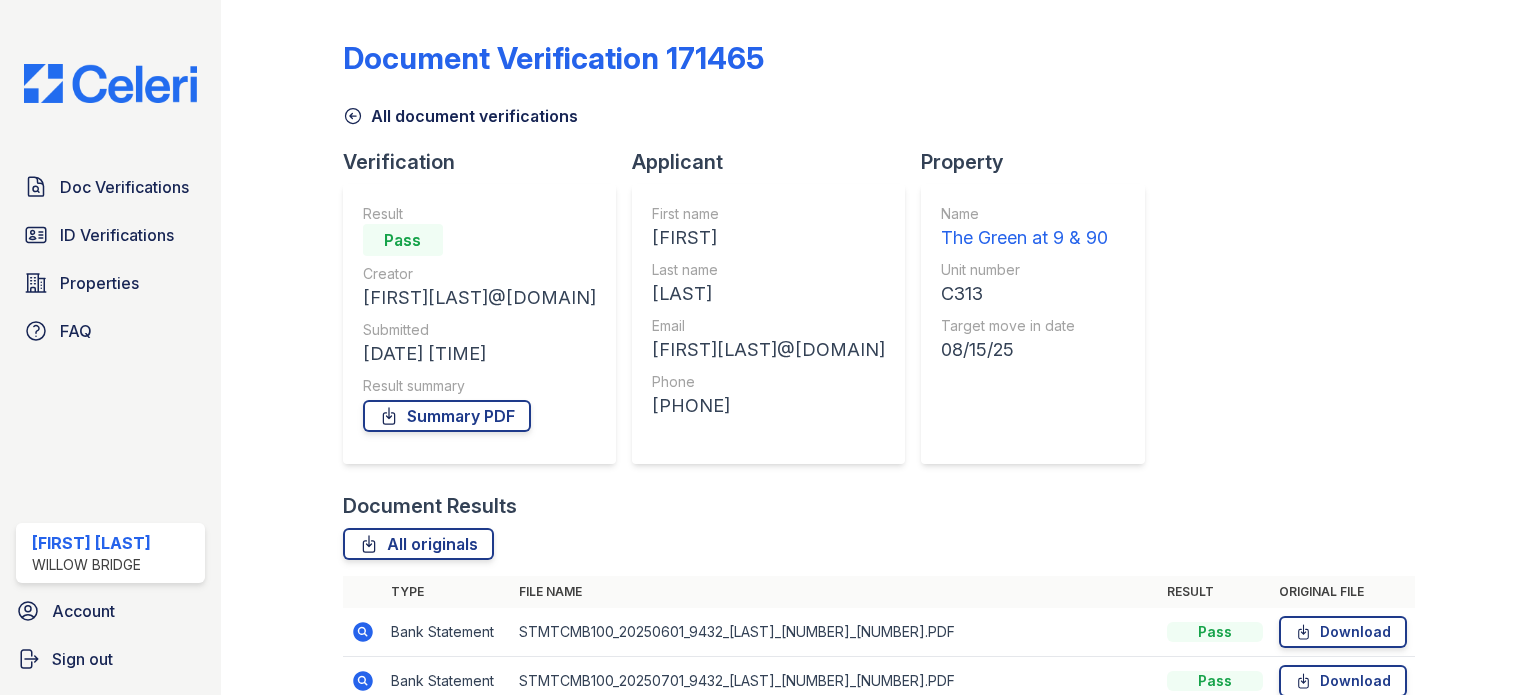 scroll, scrollTop: 0, scrollLeft: 0, axis: both 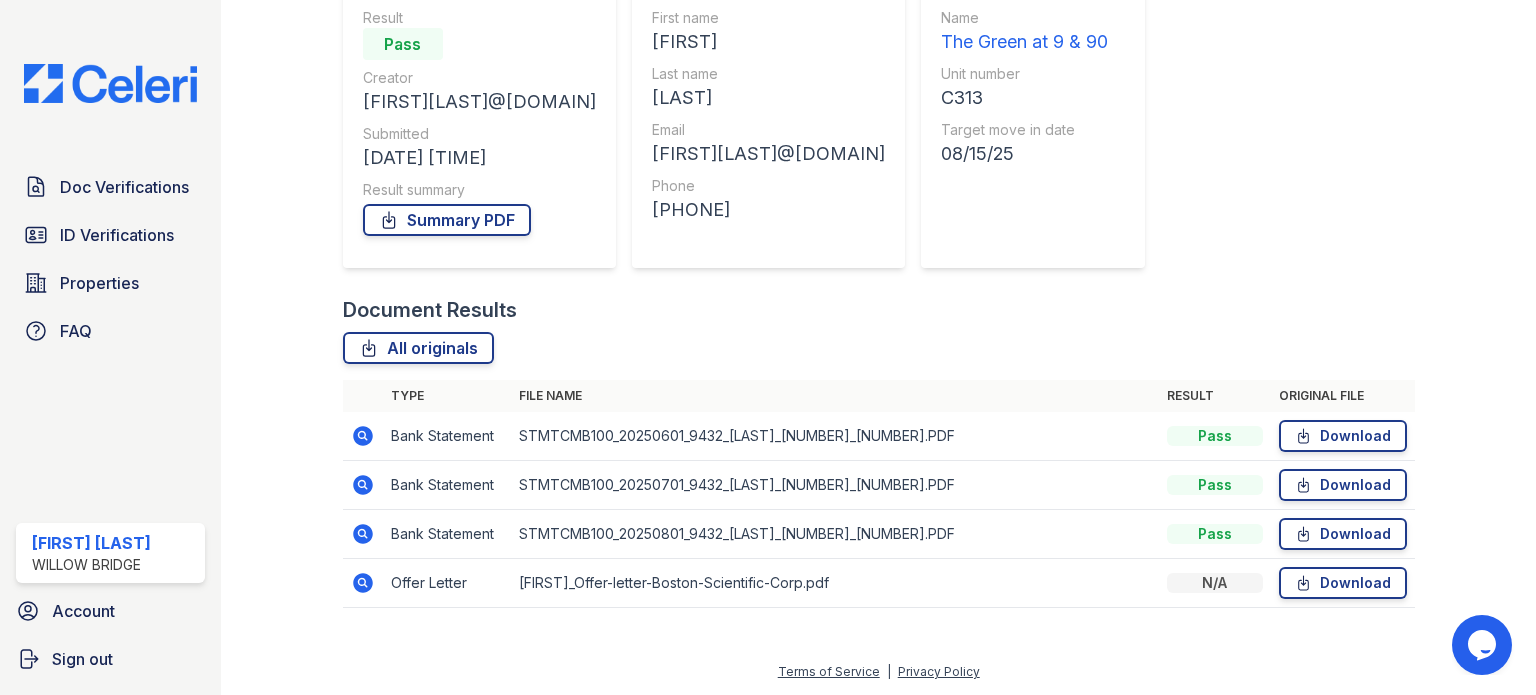 drag, startPoint x: 427, startPoint y: 347, endPoint x: 820, endPoint y: 347, distance: 393 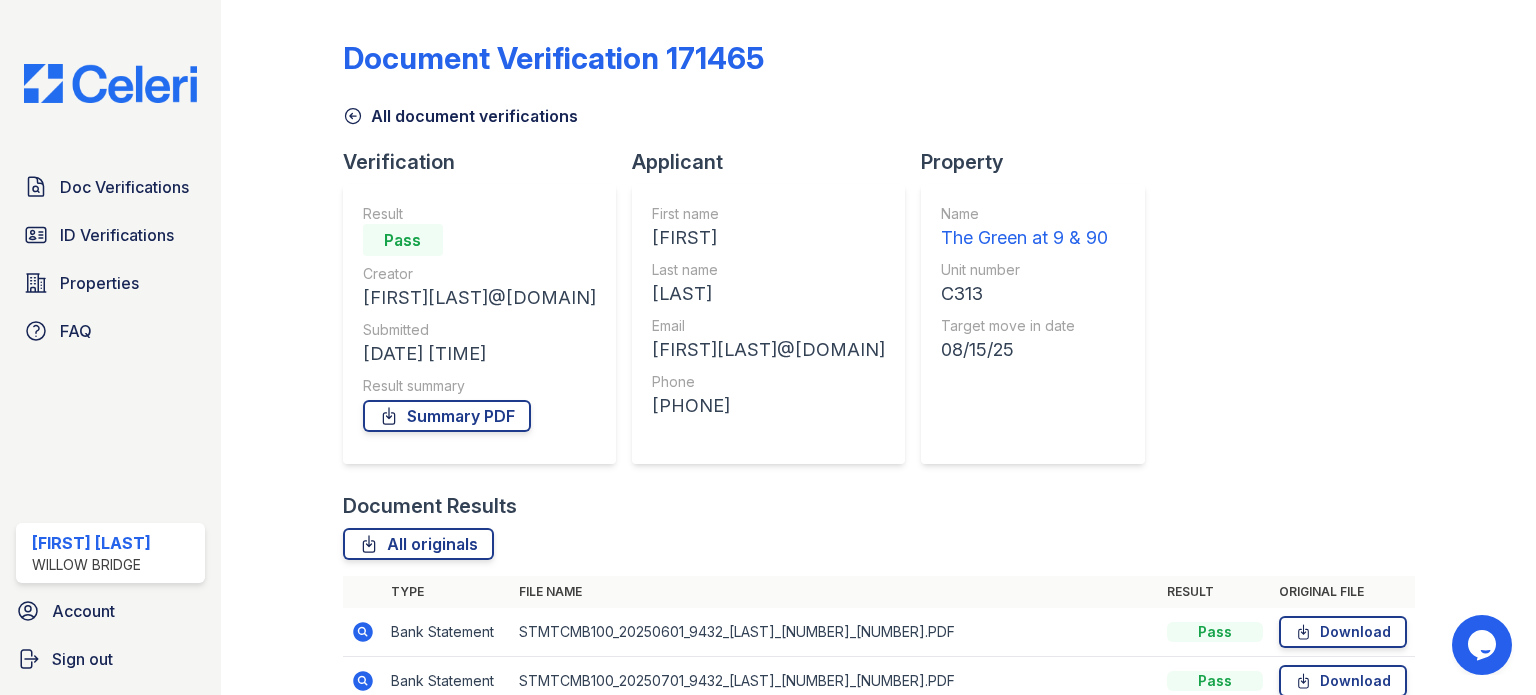 click 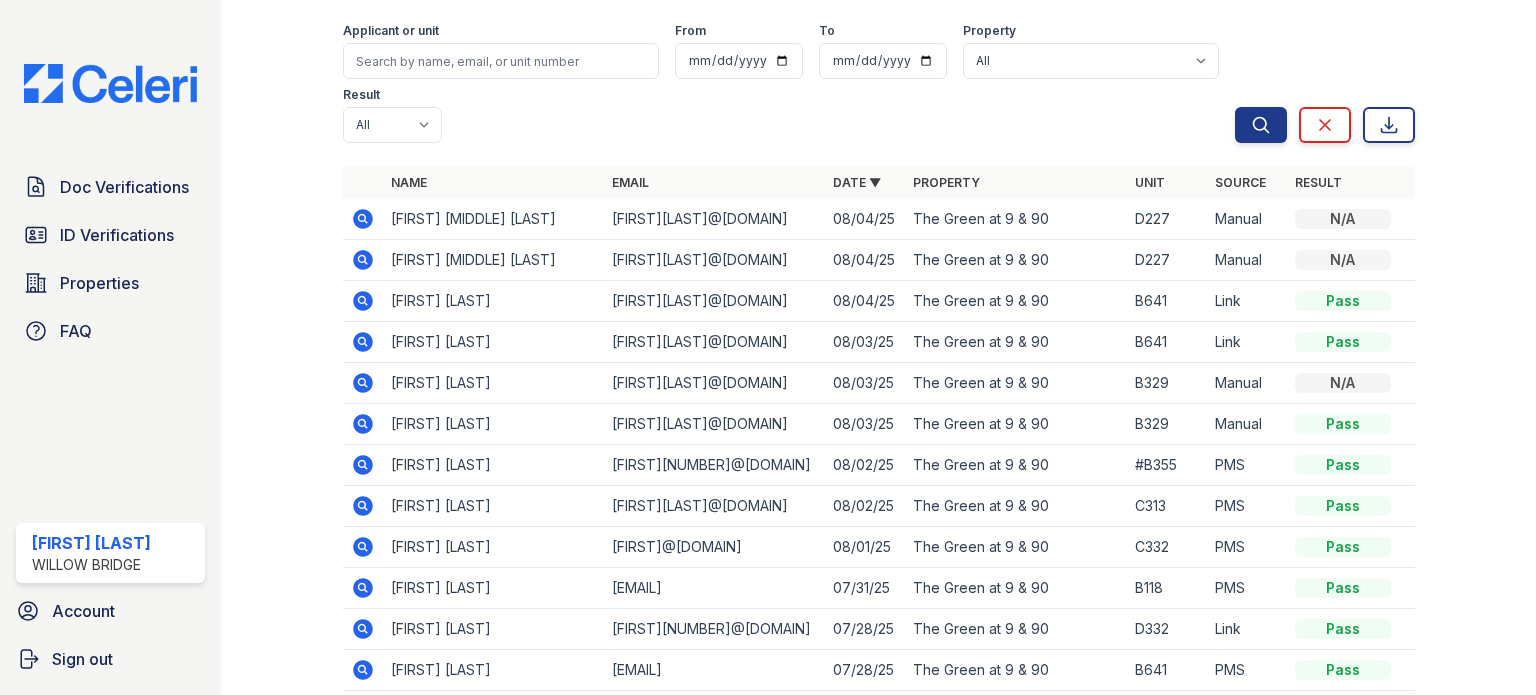 scroll, scrollTop: 190, scrollLeft: 0, axis: vertical 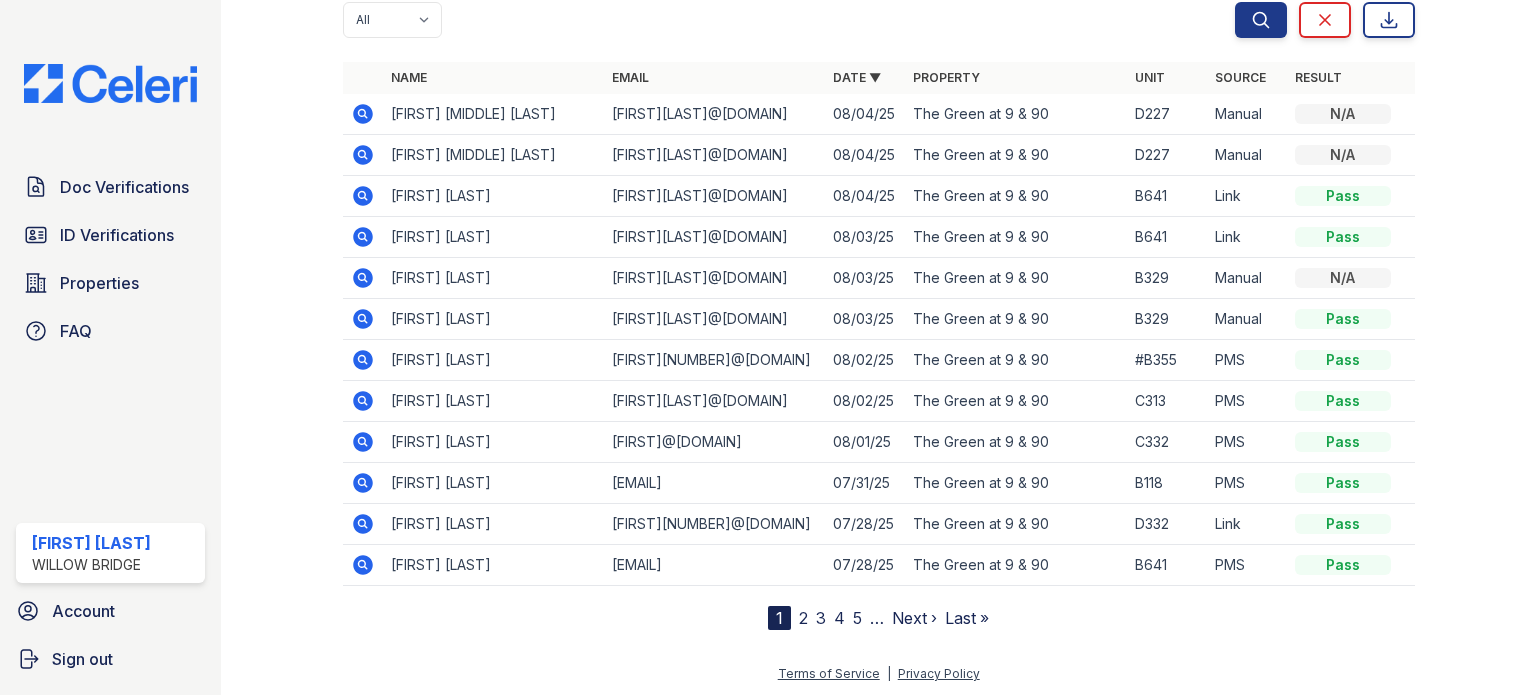 click on "1
2
3
4
5
…
Next ›
Last »" at bounding box center (878, 618) 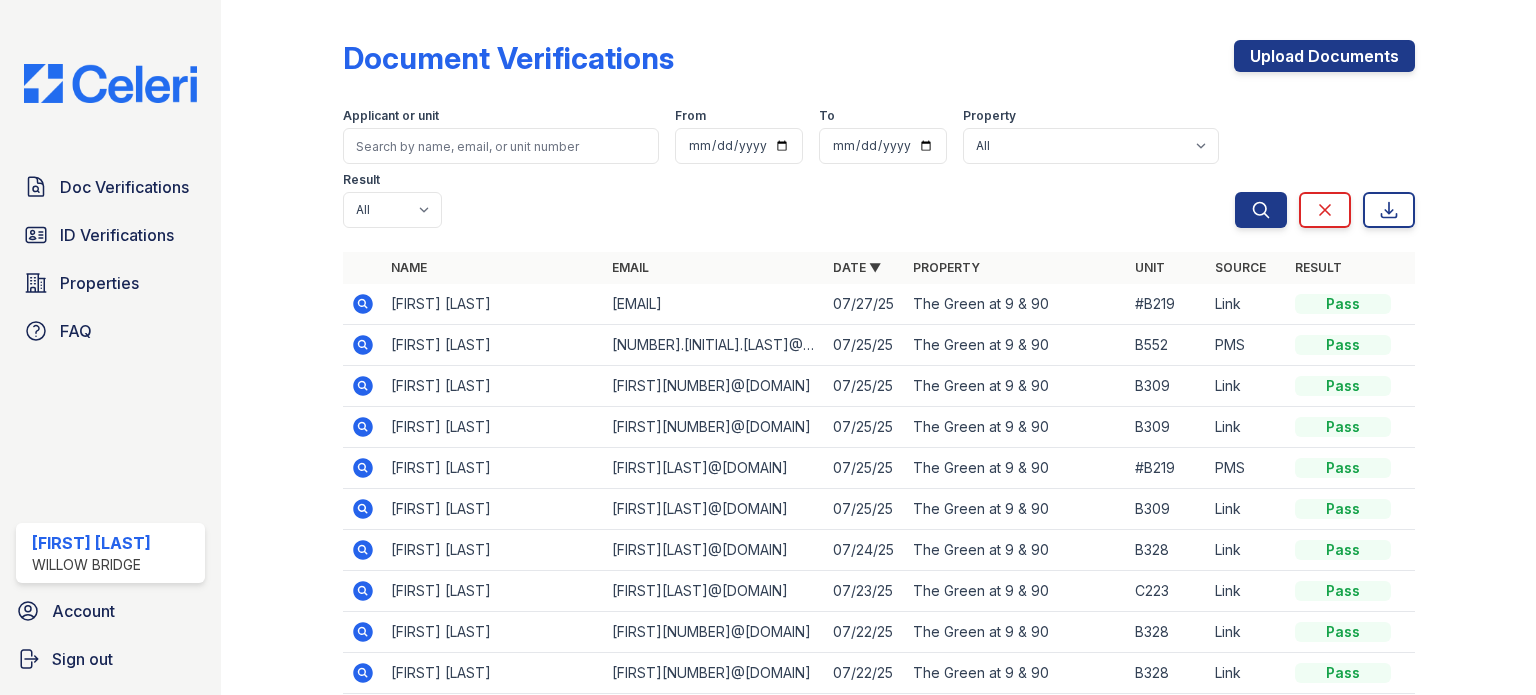 scroll, scrollTop: 190, scrollLeft: 0, axis: vertical 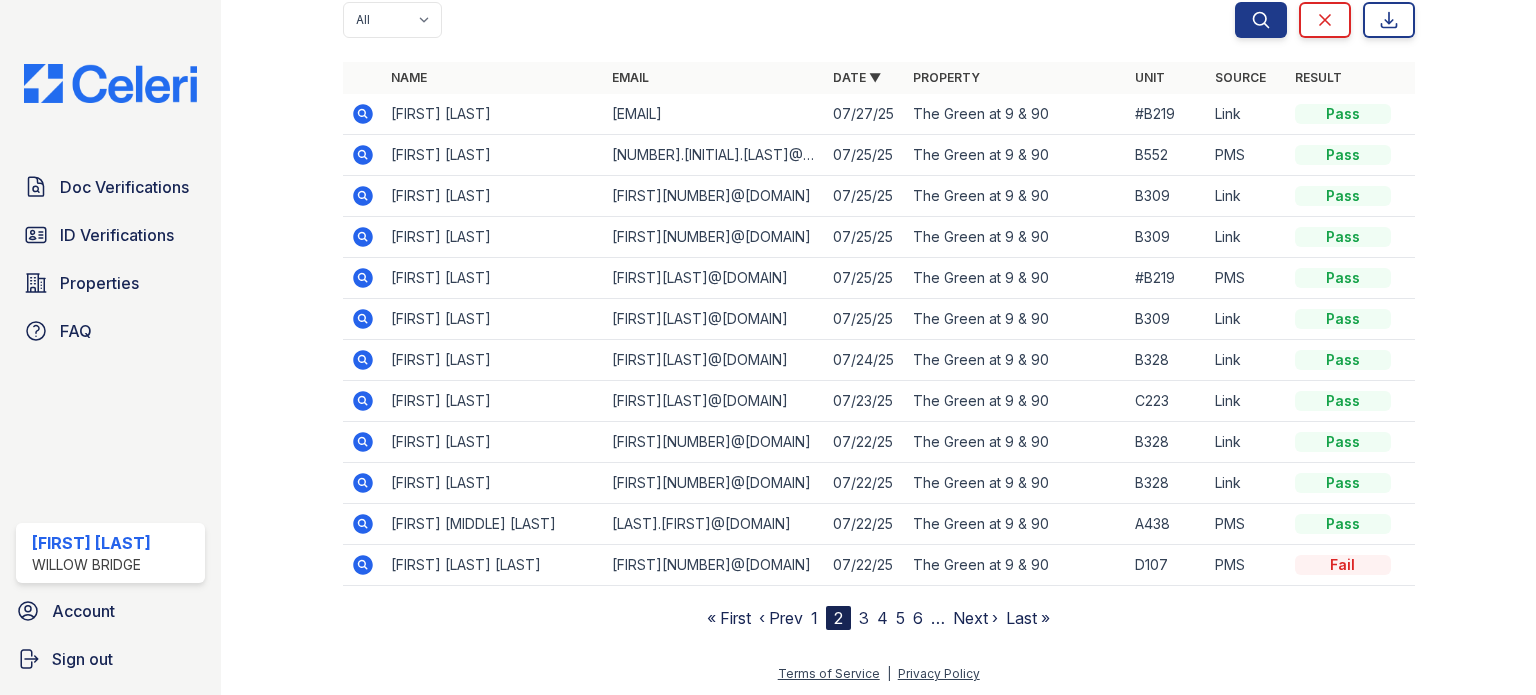 click on "1" at bounding box center (814, 618) 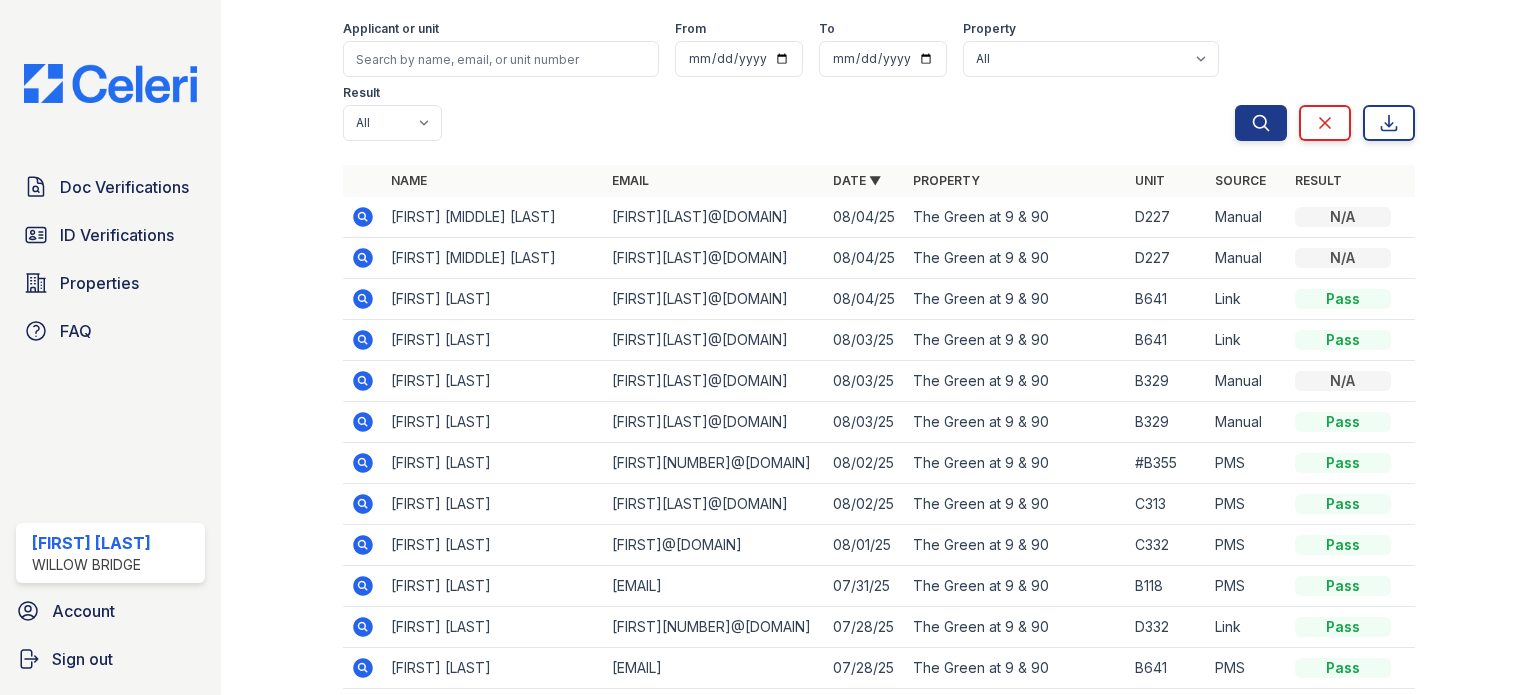 scroll, scrollTop: 190, scrollLeft: 0, axis: vertical 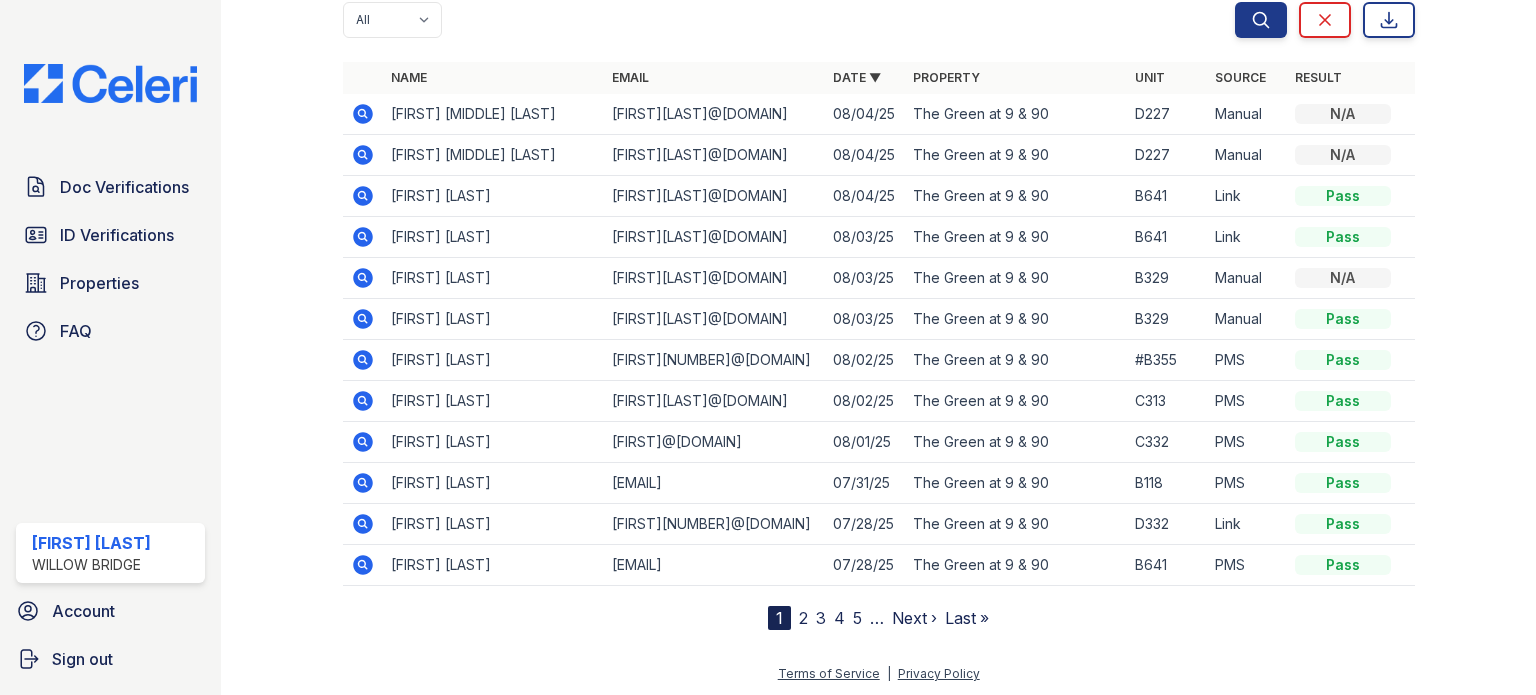 click 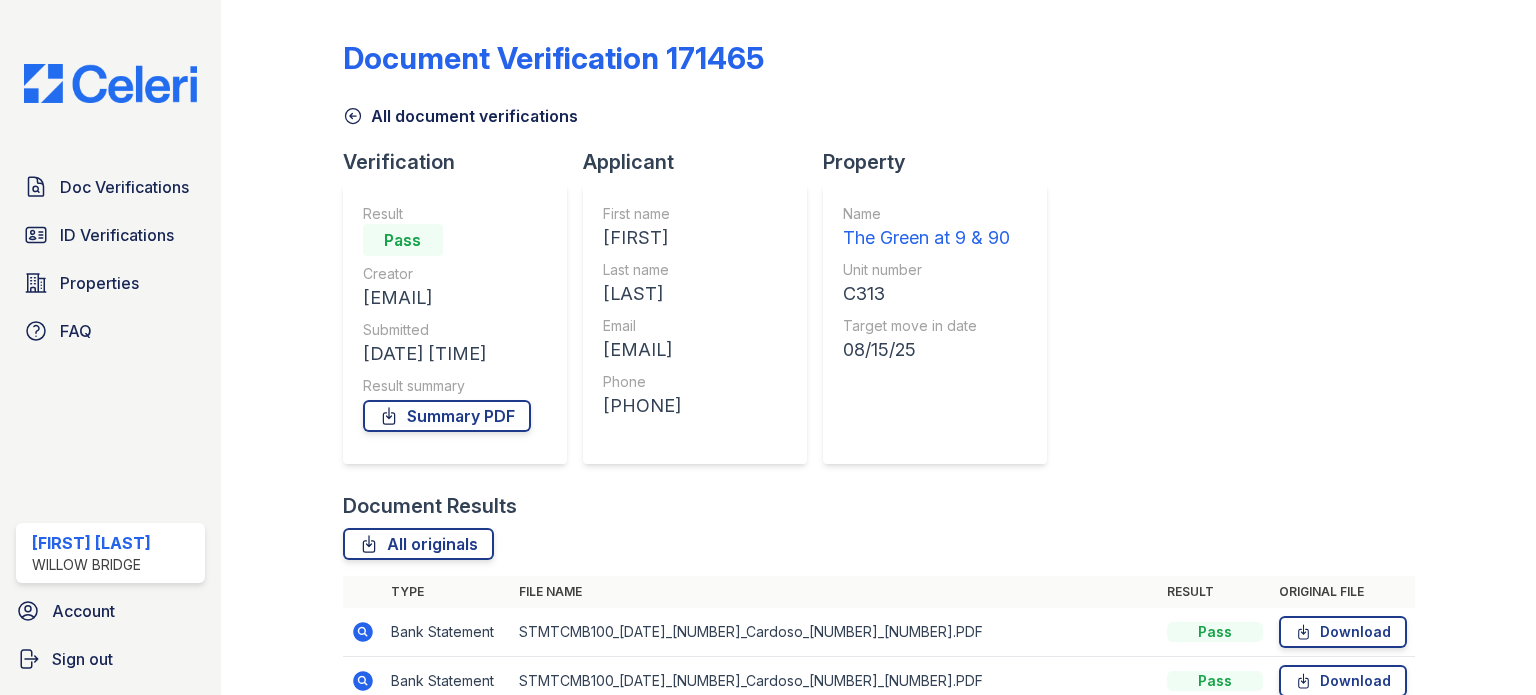 scroll, scrollTop: 0, scrollLeft: 0, axis: both 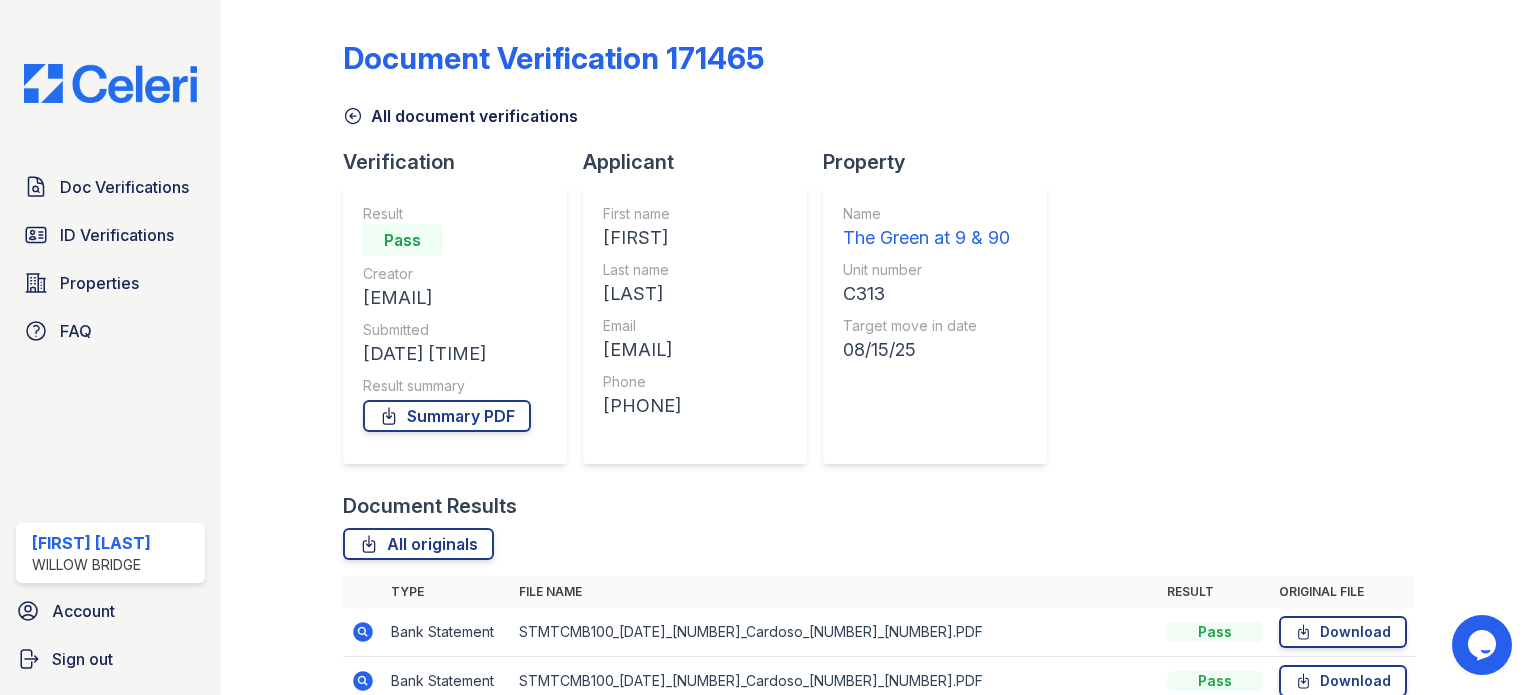click 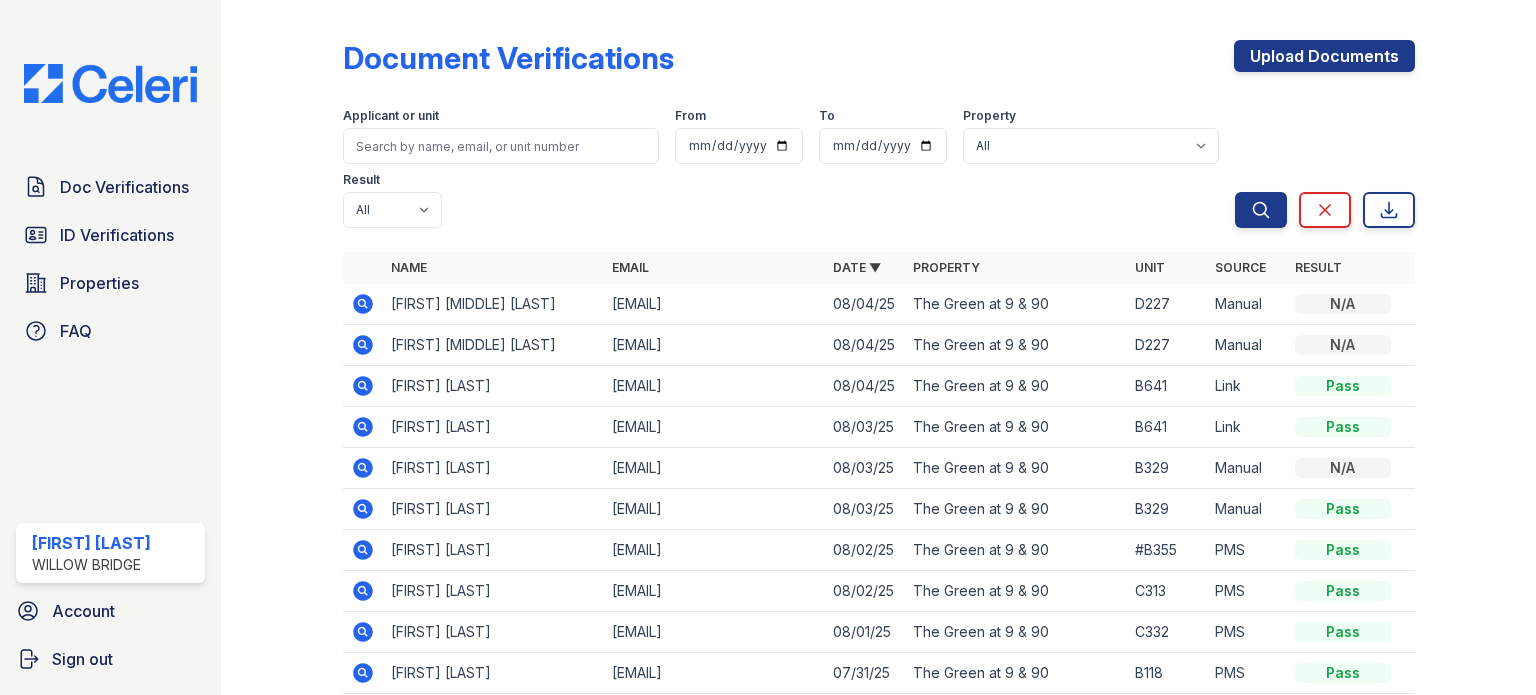scroll, scrollTop: 190, scrollLeft: 0, axis: vertical 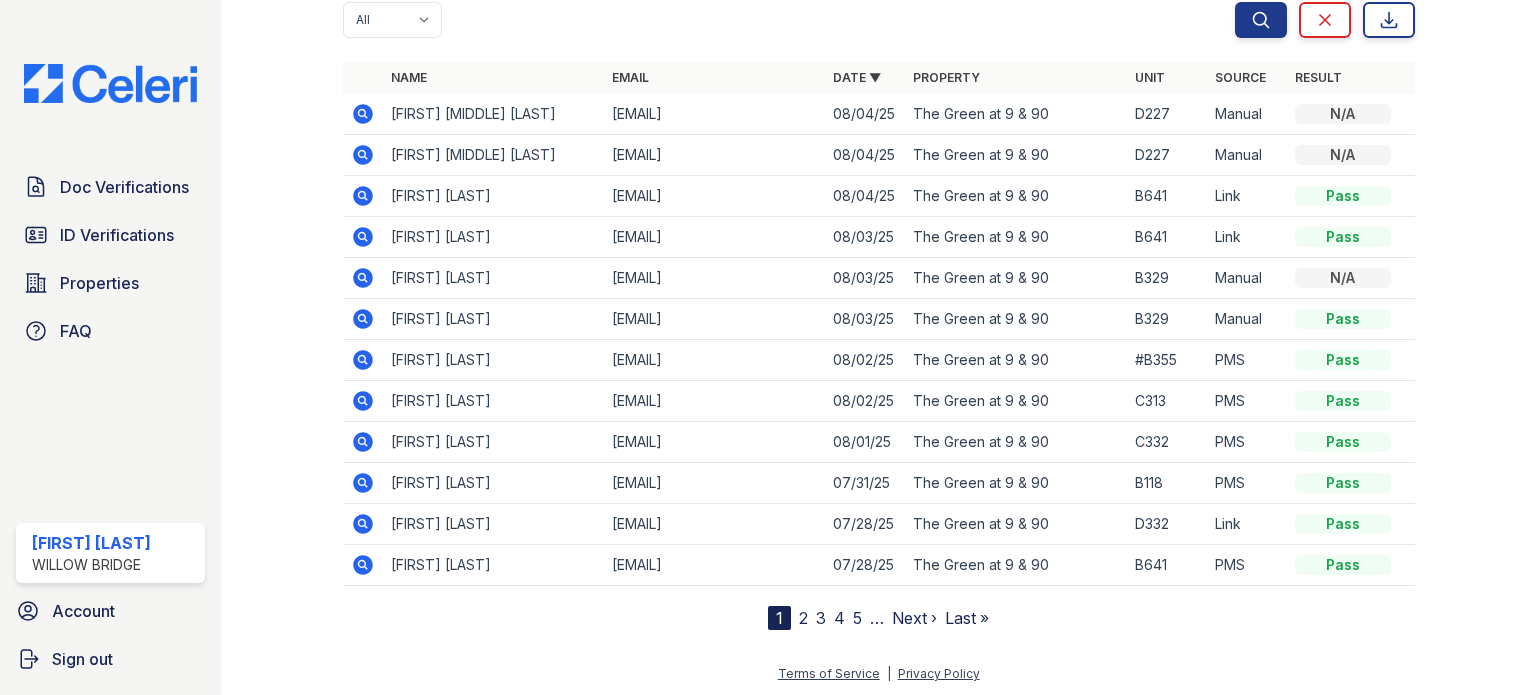 click on "[EMAIL]" at bounding box center (714, 401) 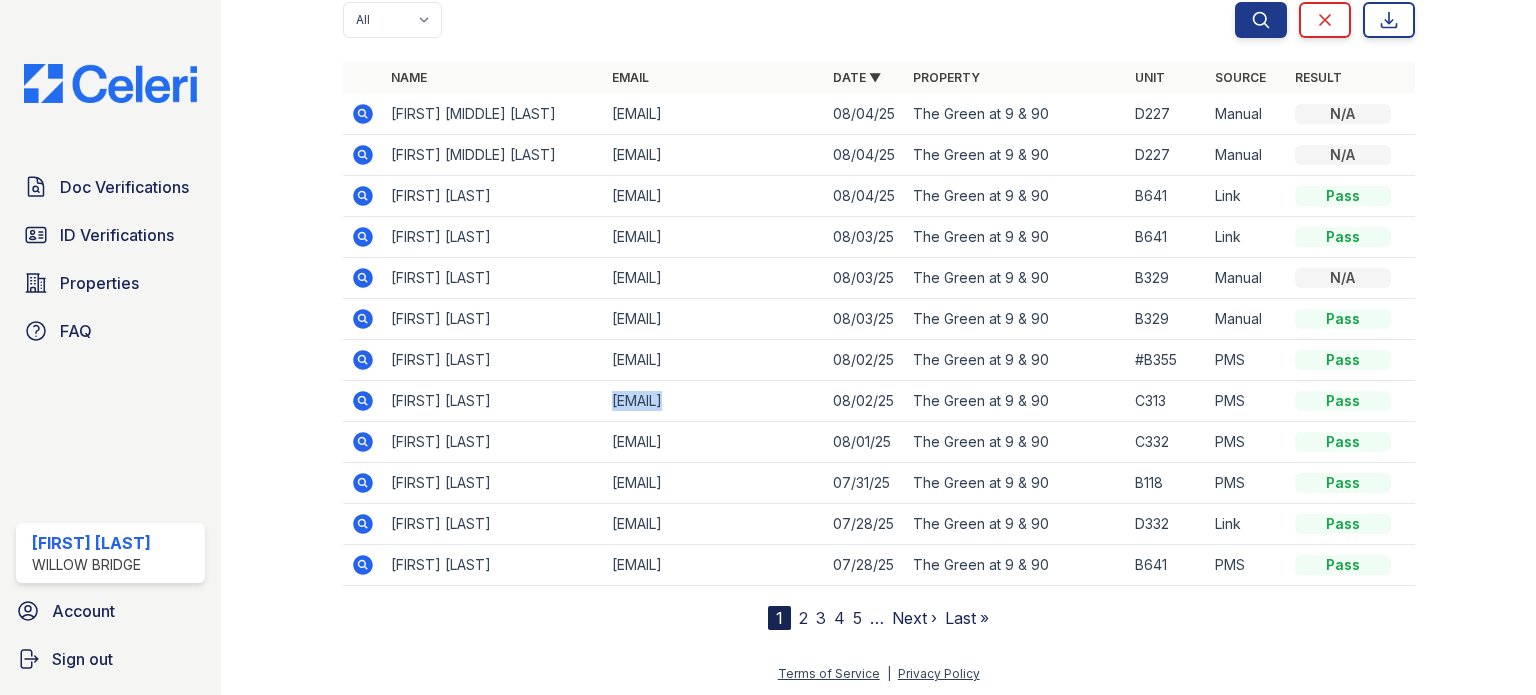 click on "[EMAIL]" at bounding box center (714, 401) 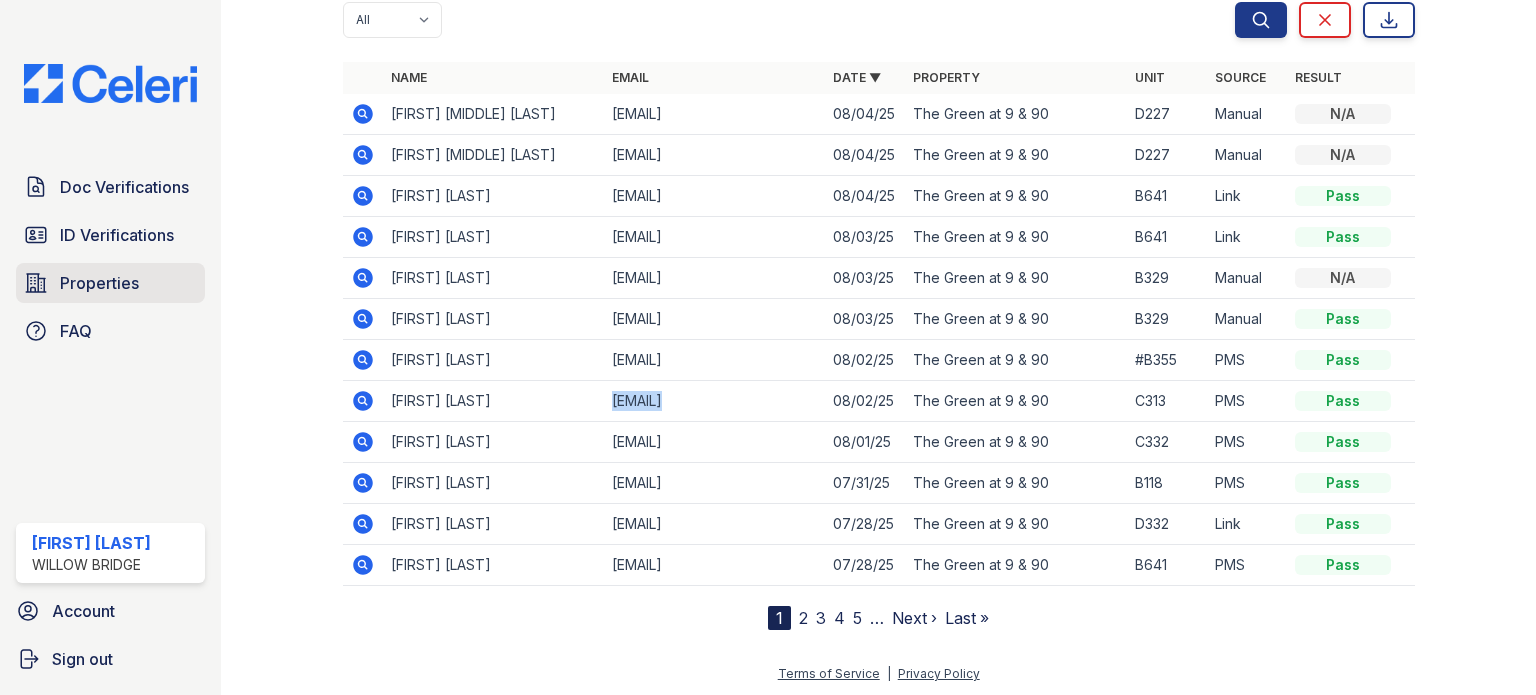 click on "Properties" at bounding box center [99, 283] 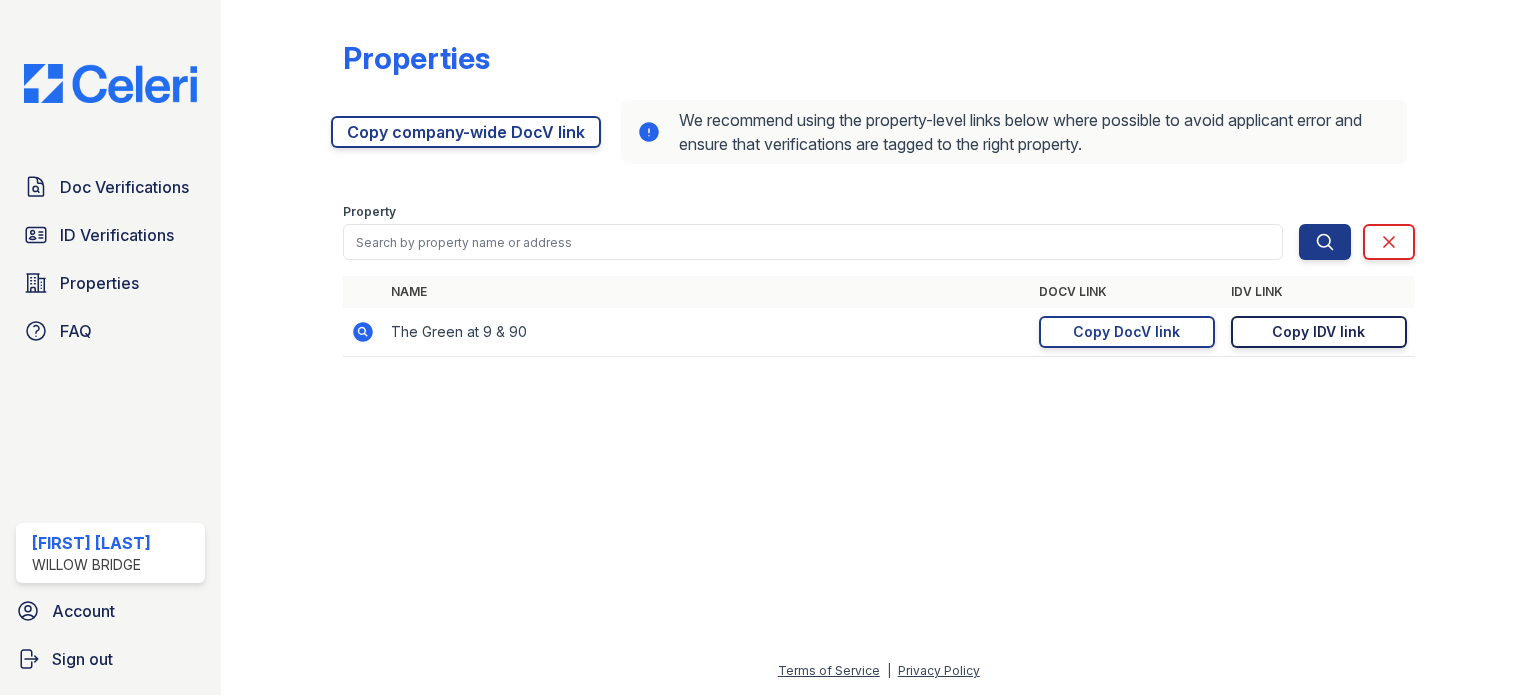 click on "Copy IDV link" at bounding box center [1318, 332] 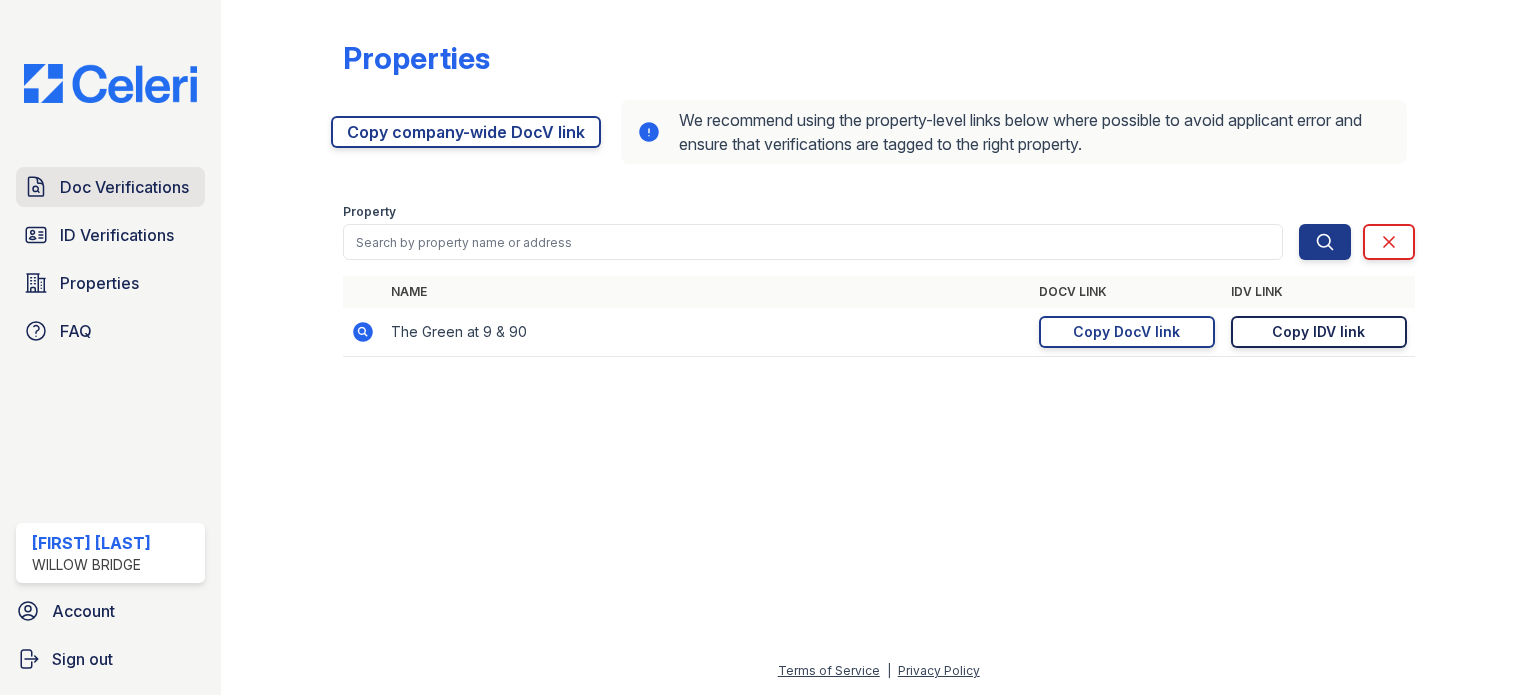 click on "Doc Verifications" at bounding box center (124, 187) 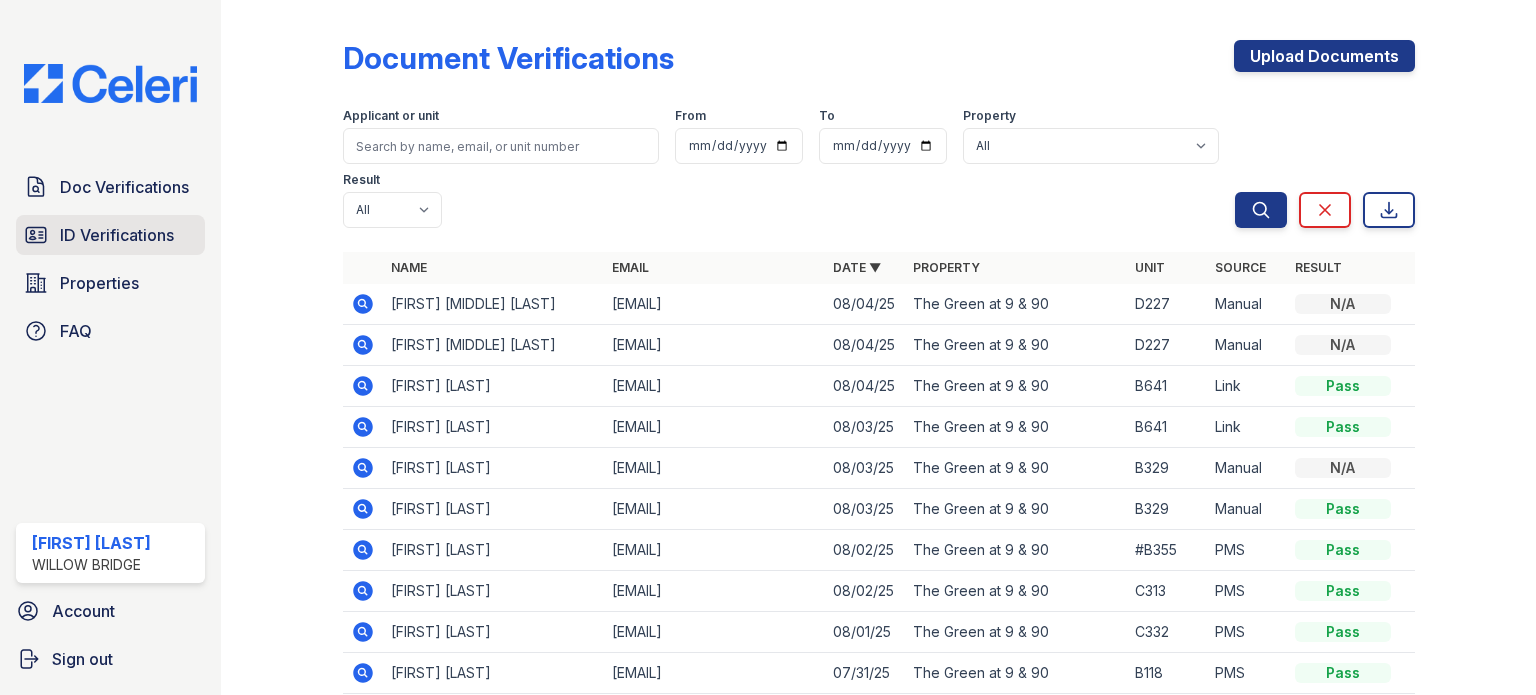 click on "ID Verifications" at bounding box center [117, 235] 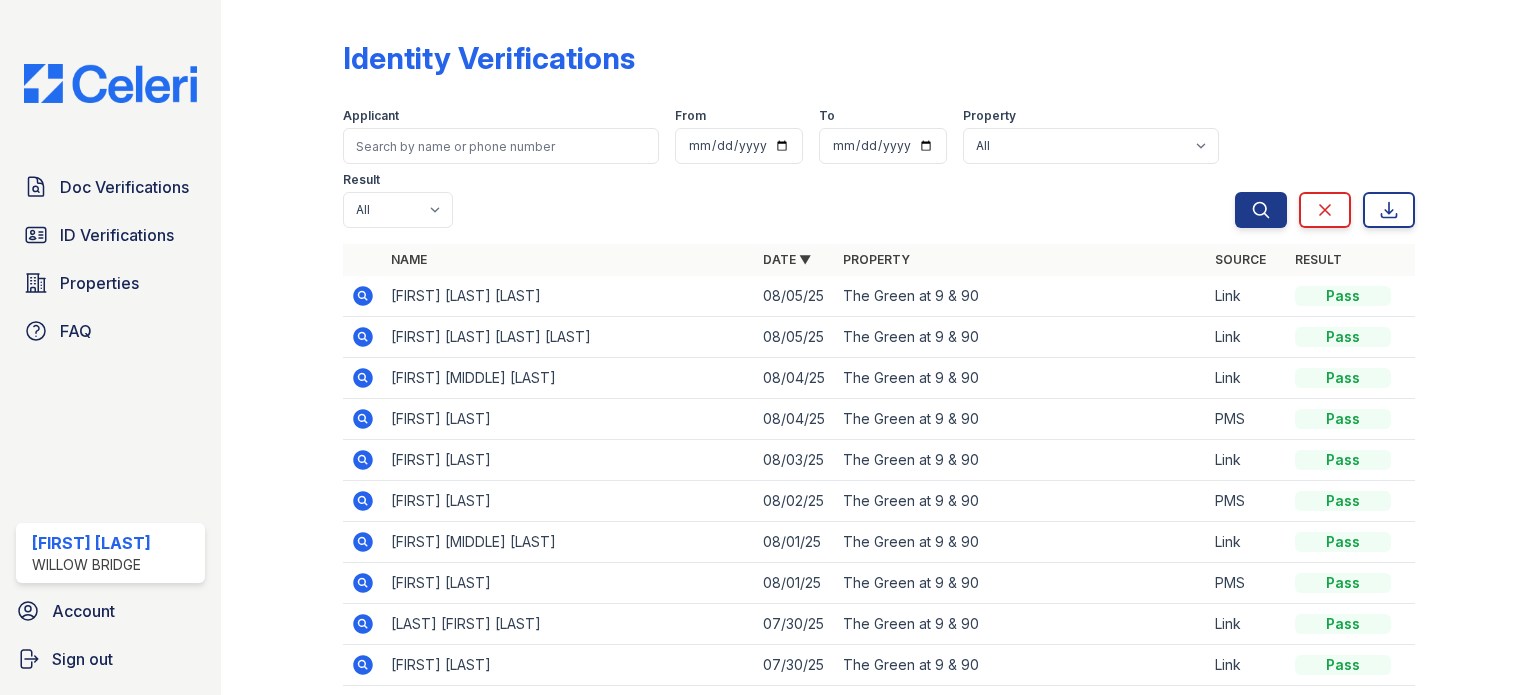 click 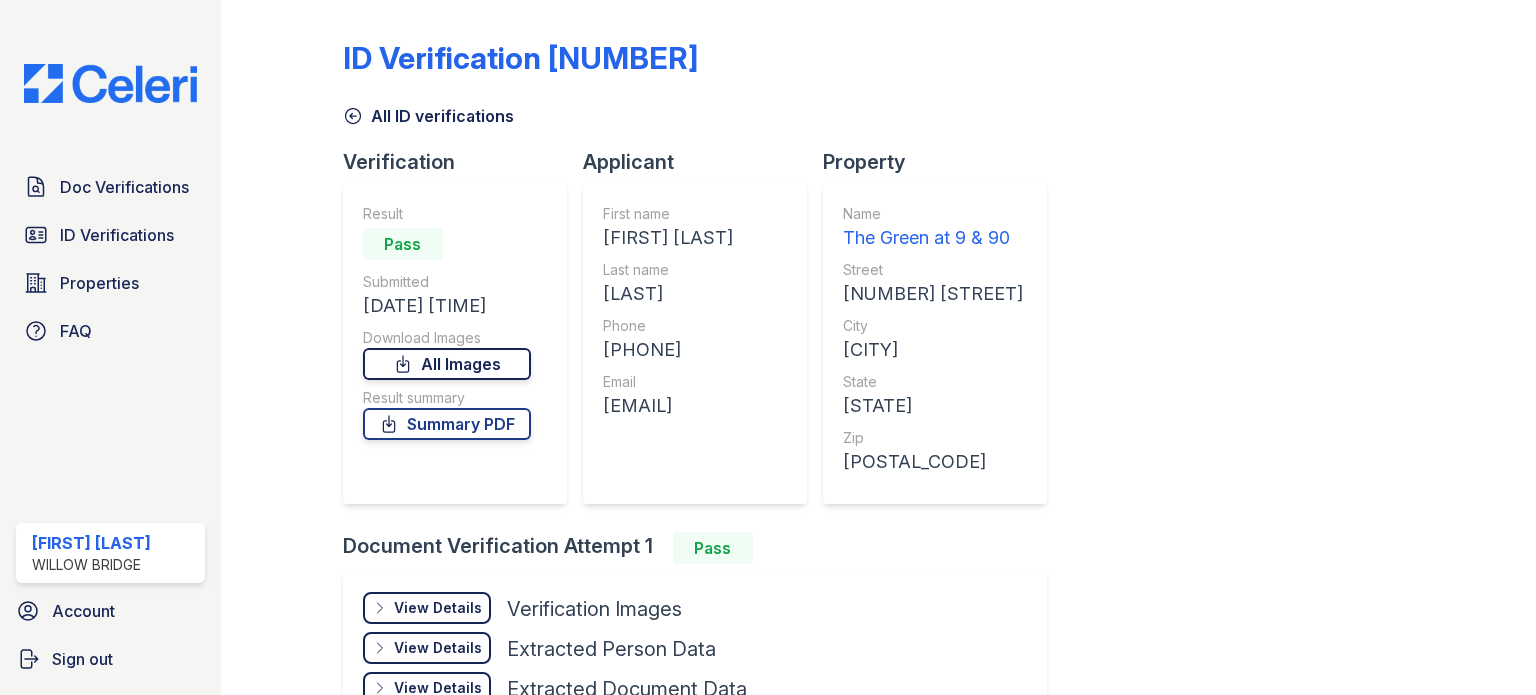scroll, scrollTop: 0, scrollLeft: 0, axis: both 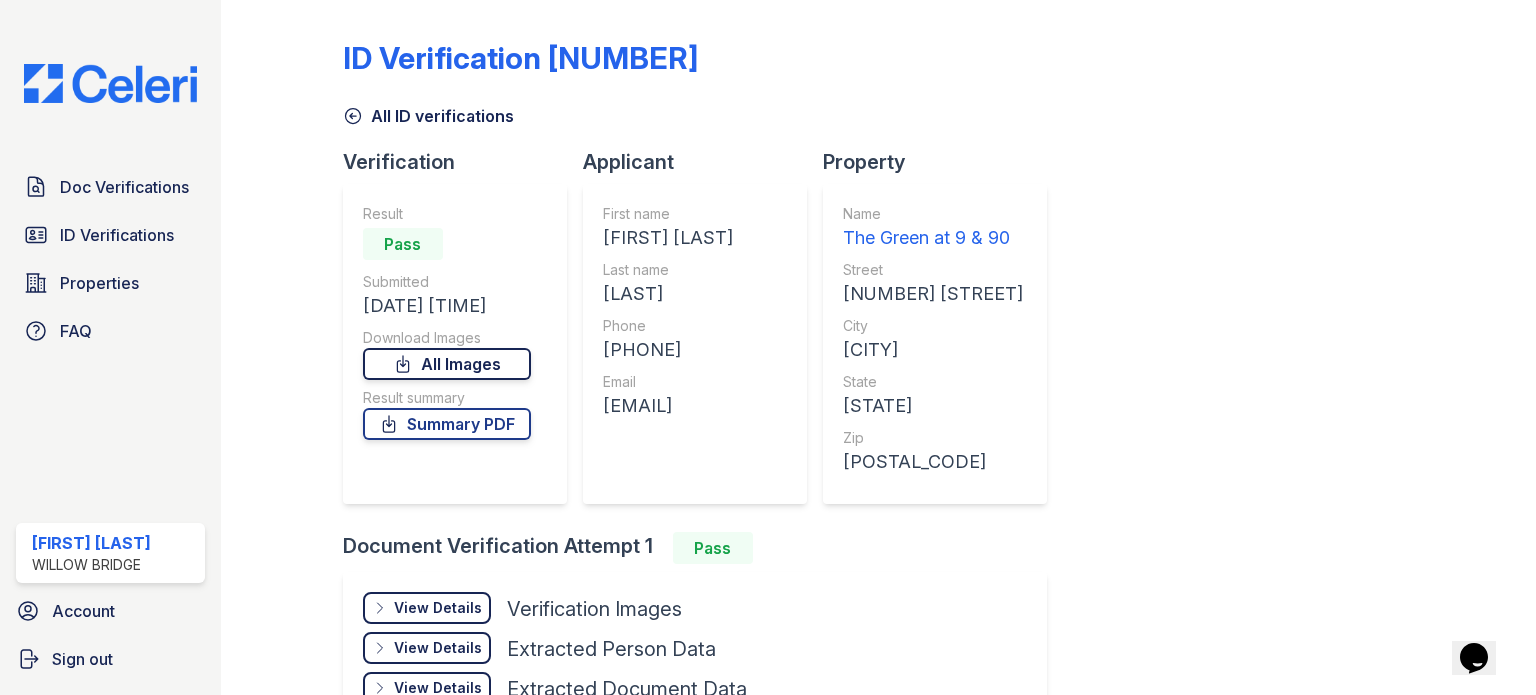 click on "All Images" at bounding box center (447, 364) 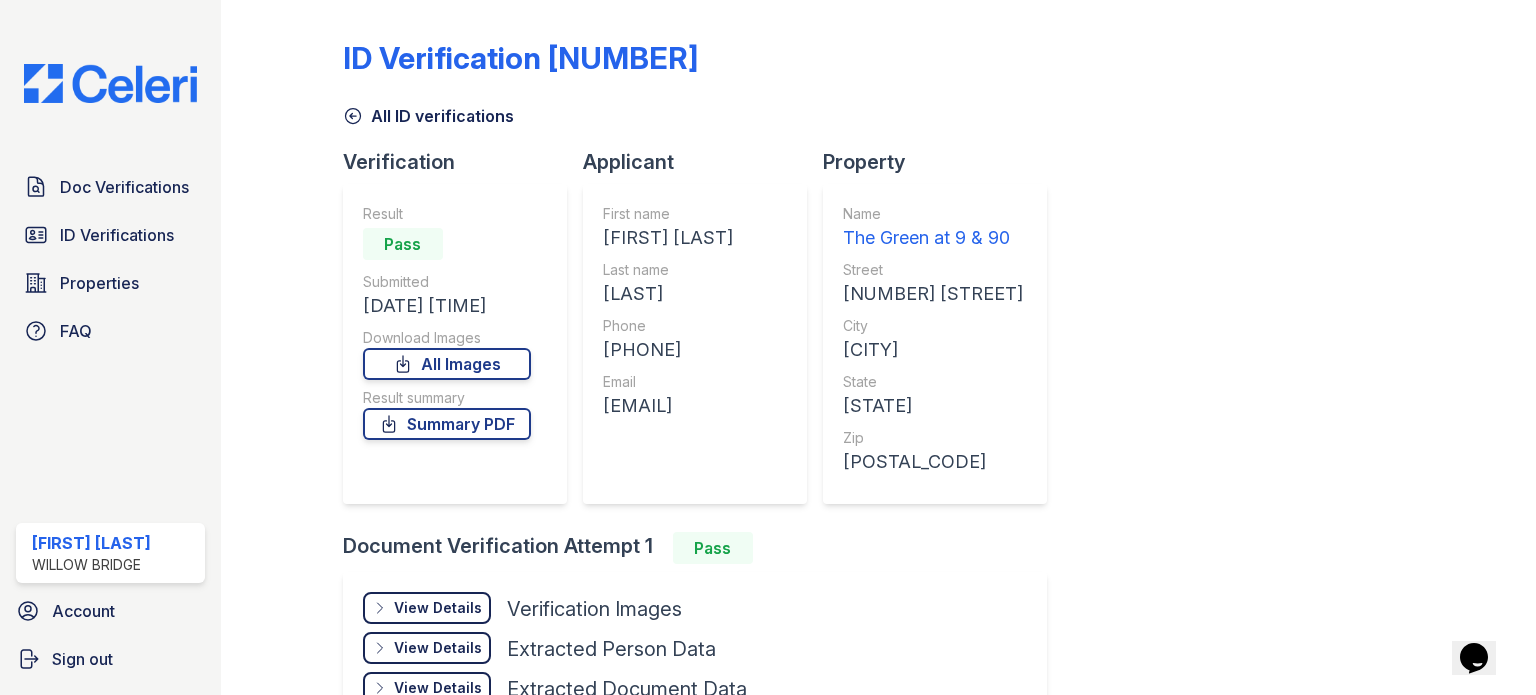click 